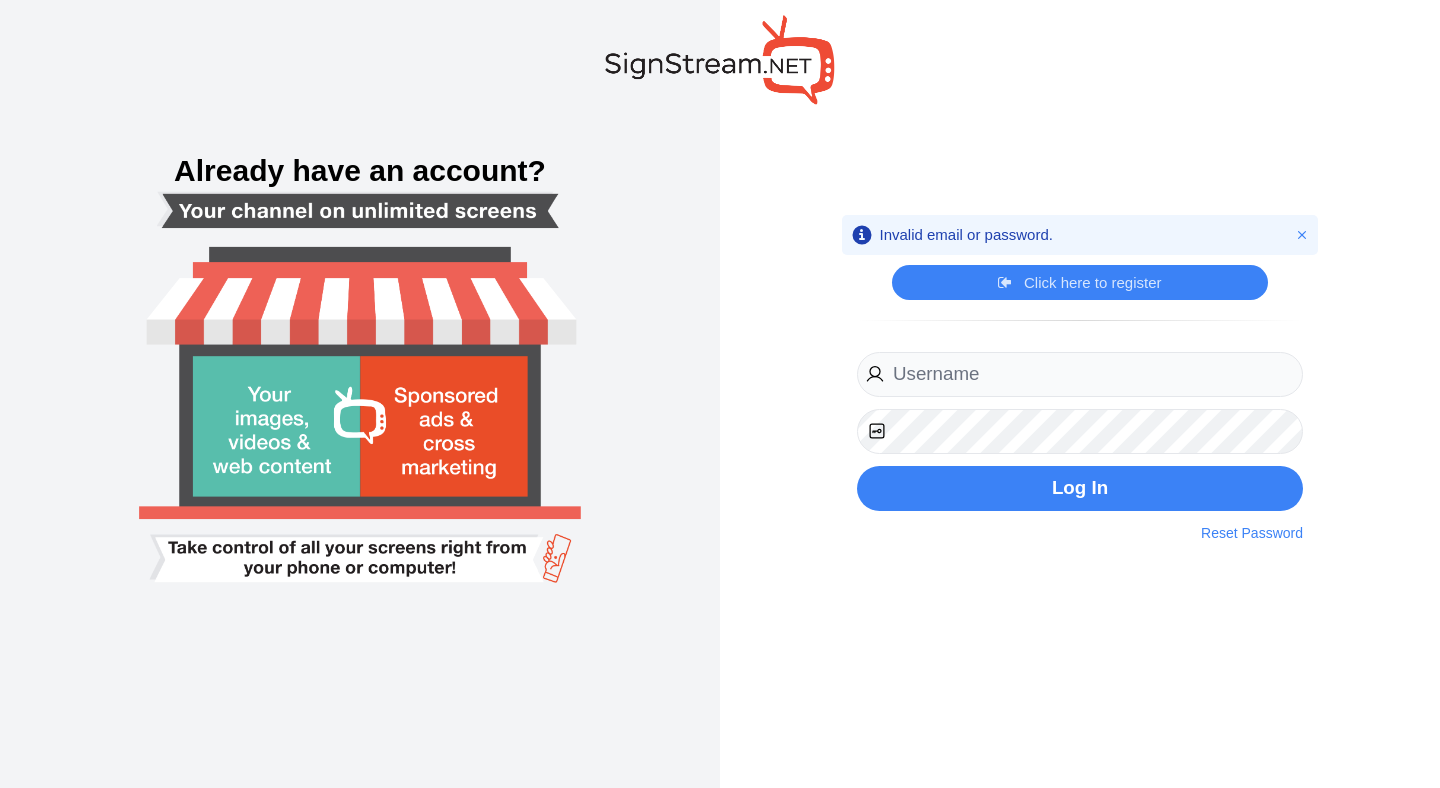 scroll, scrollTop: 0, scrollLeft: 0, axis: both 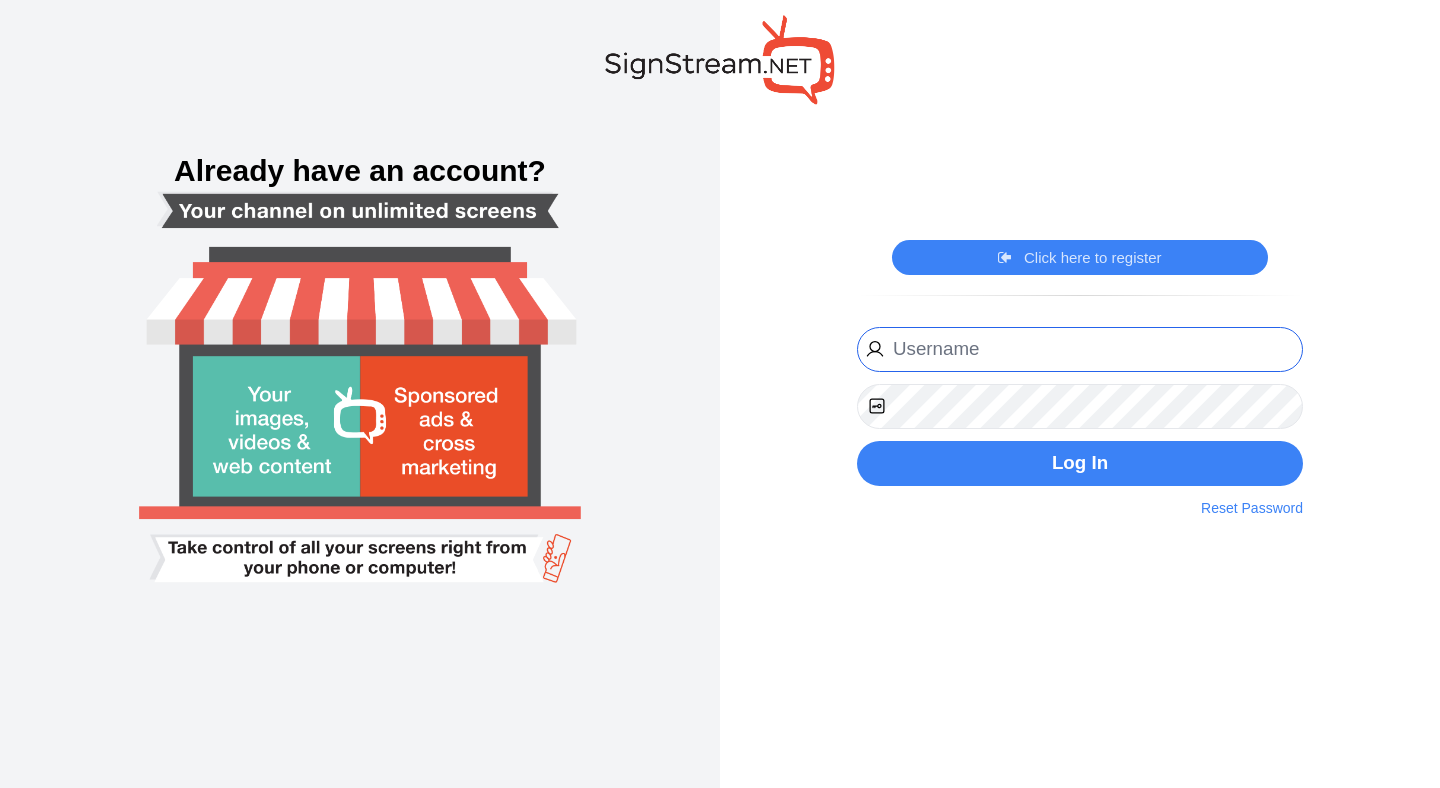 click at bounding box center (1080, 349) 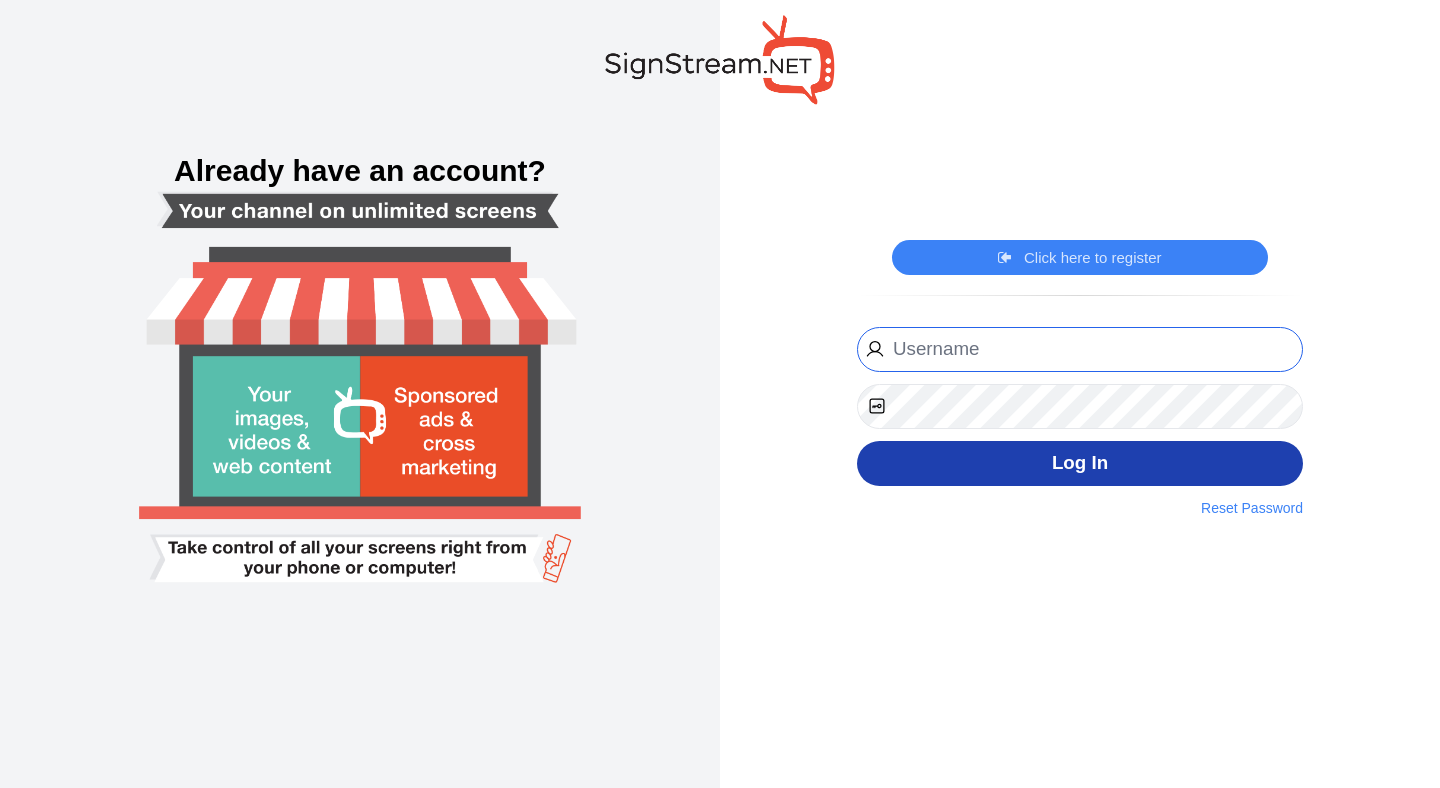 type on "[EMAIL]" 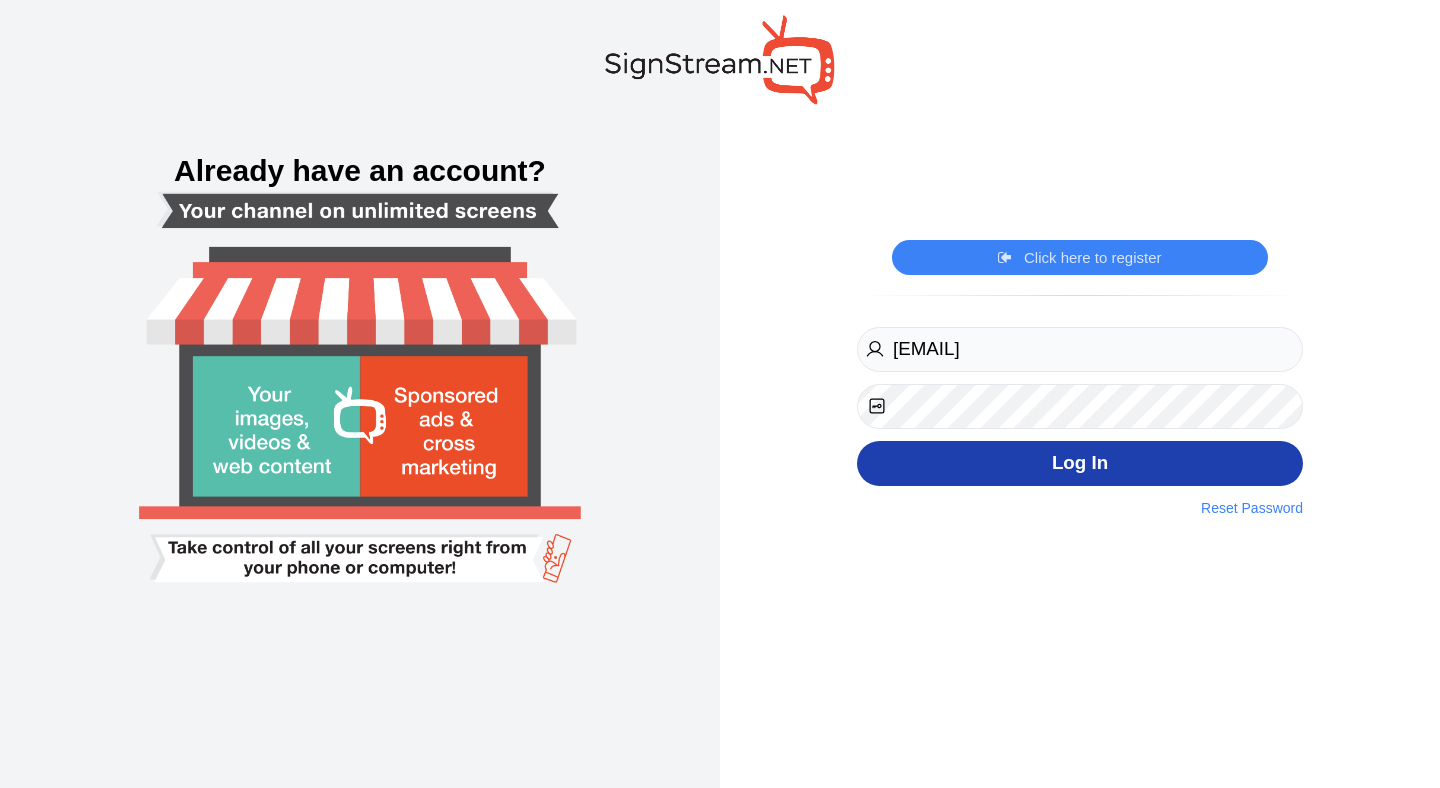click on "Log In" at bounding box center [1080, 463] 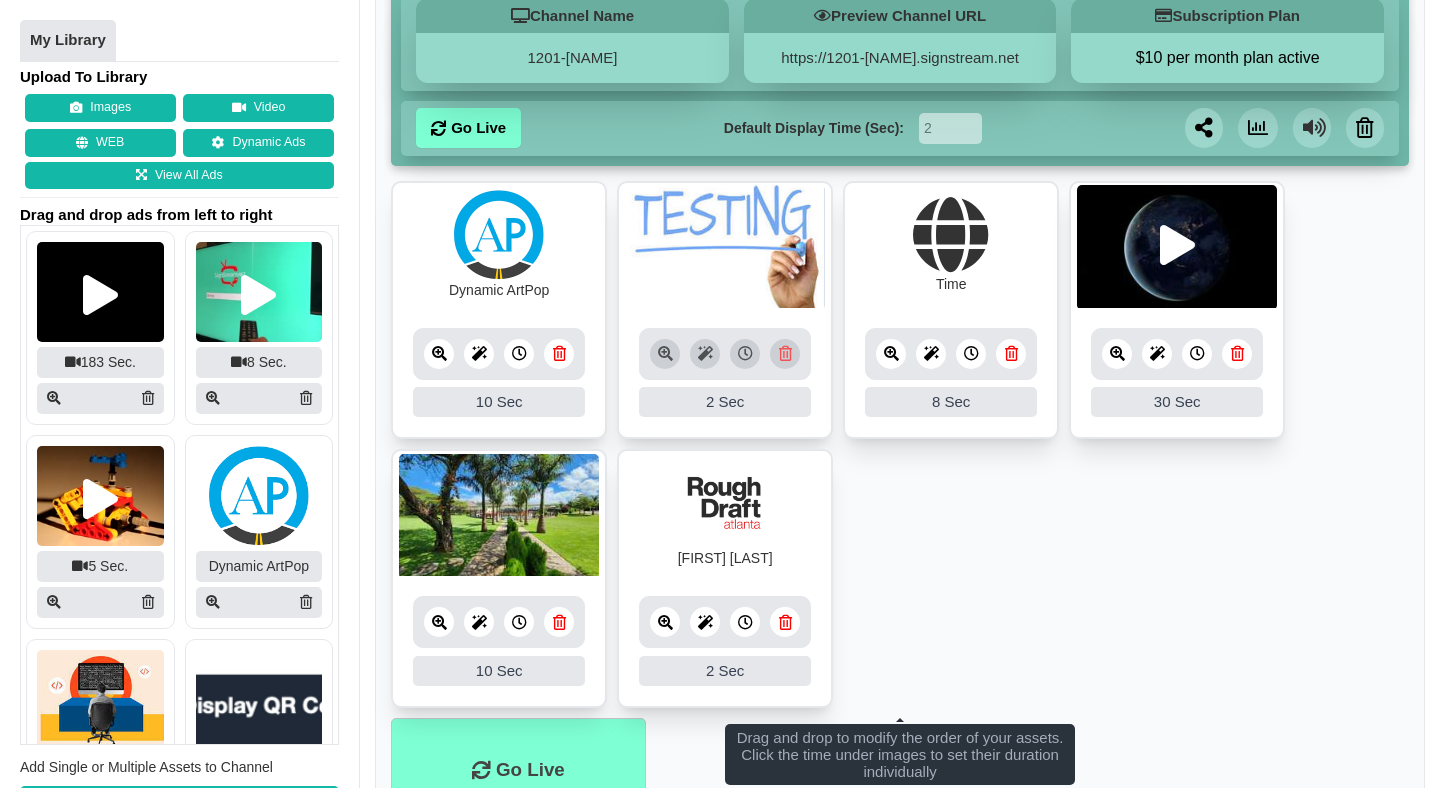 scroll, scrollTop: 342, scrollLeft: 0, axis: vertical 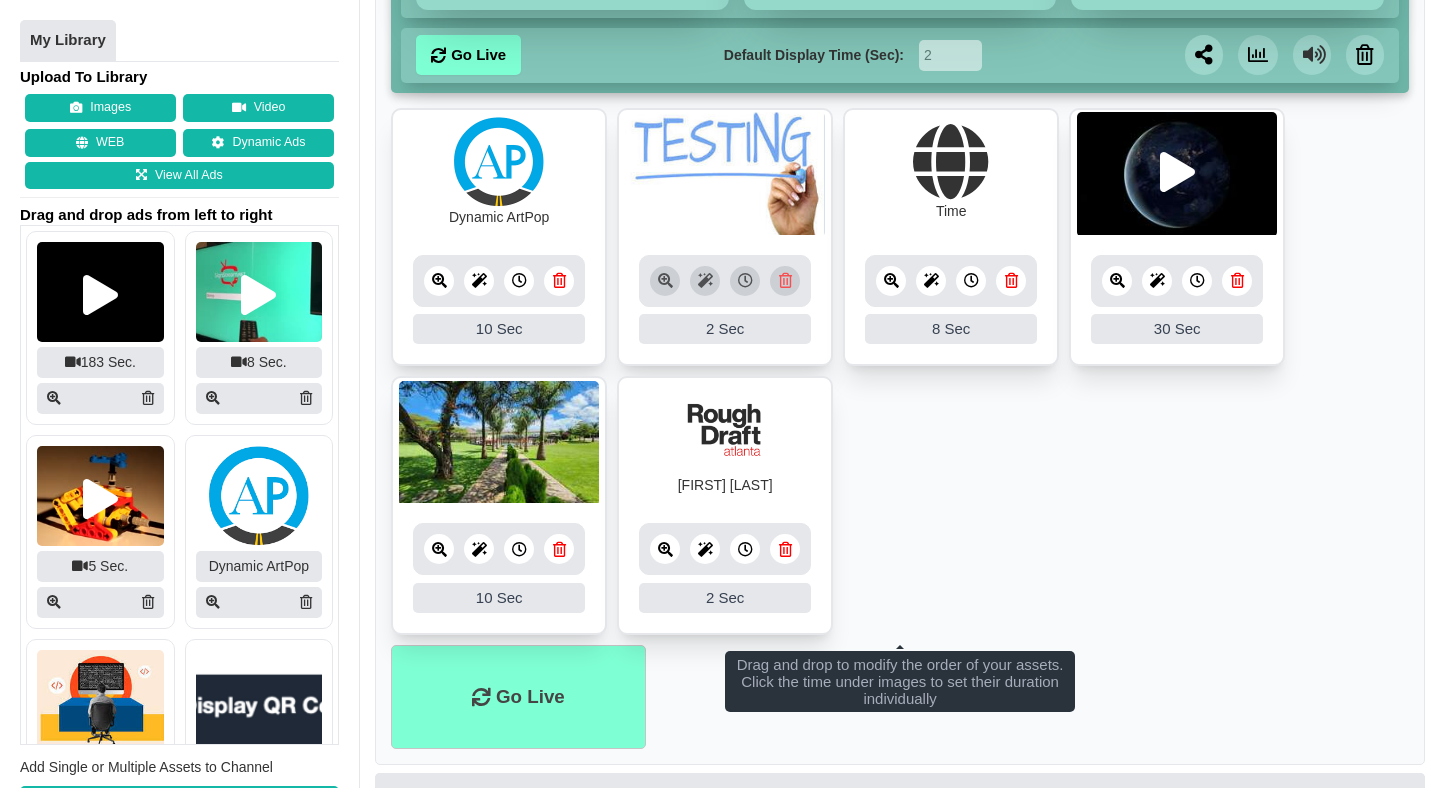 click at bounding box center (439, 549) 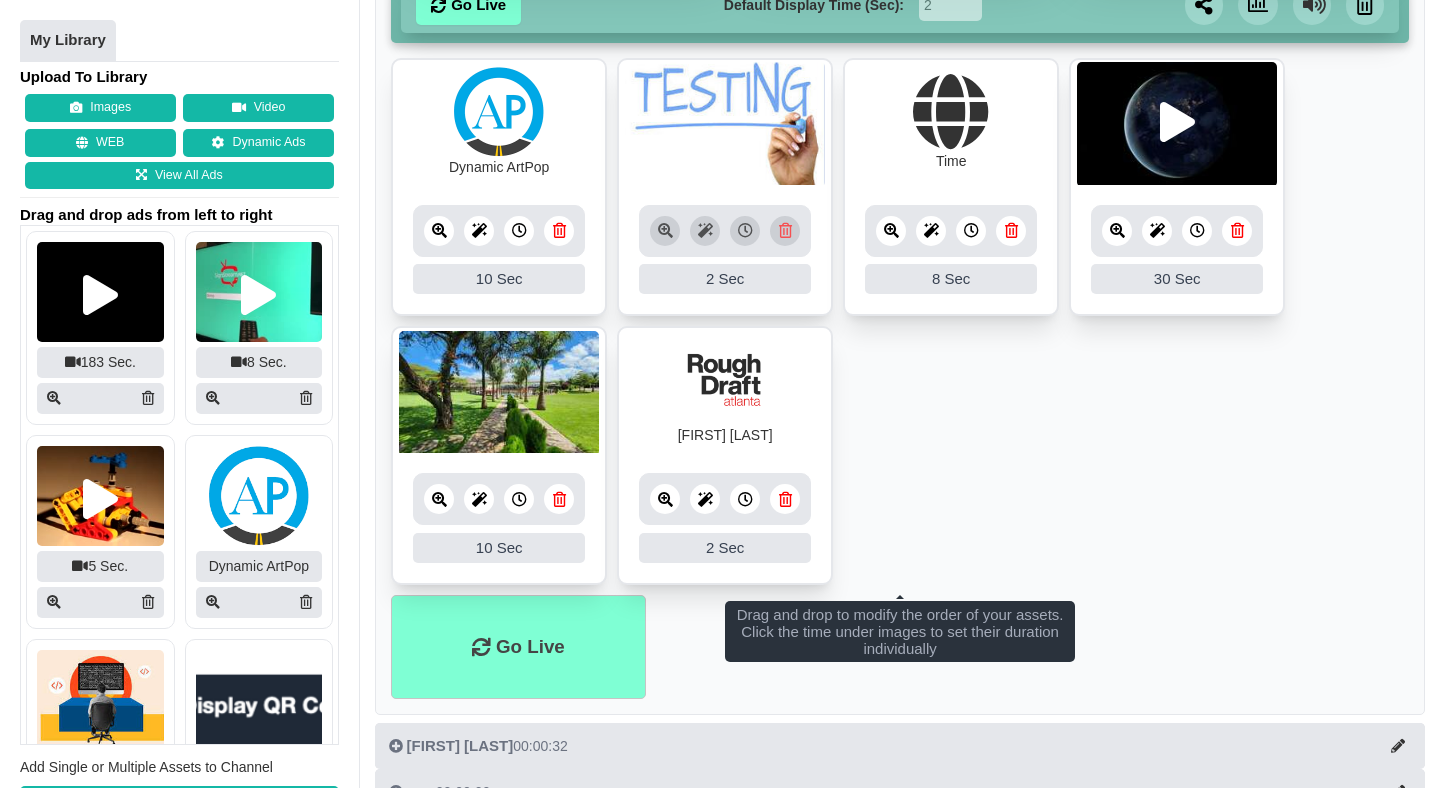 scroll, scrollTop: 292, scrollLeft: 0, axis: vertical 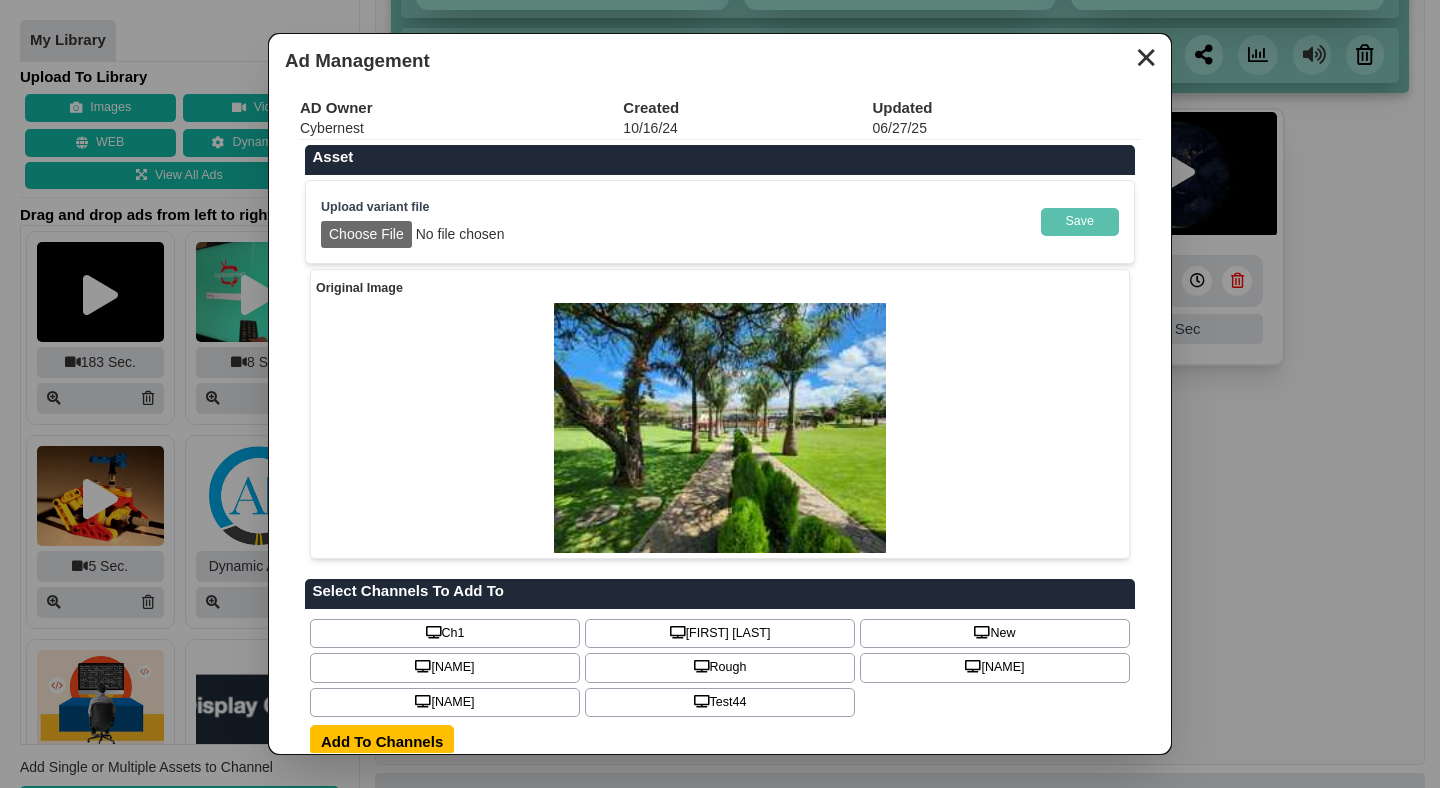 click on "✕" at bounding box center (1146, 55) 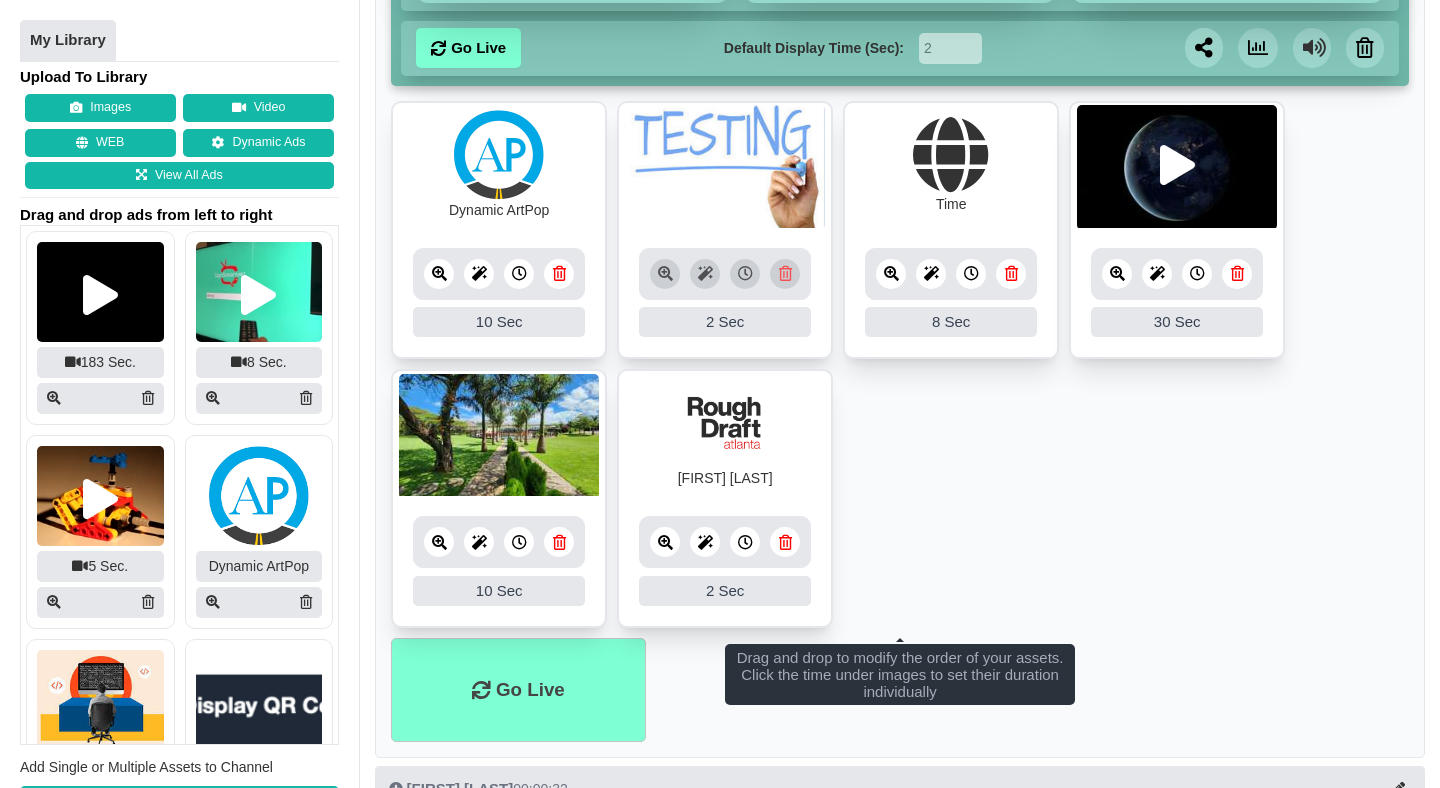scroll, scrollTop: 304, scrollLeft: 0, axis: vertical 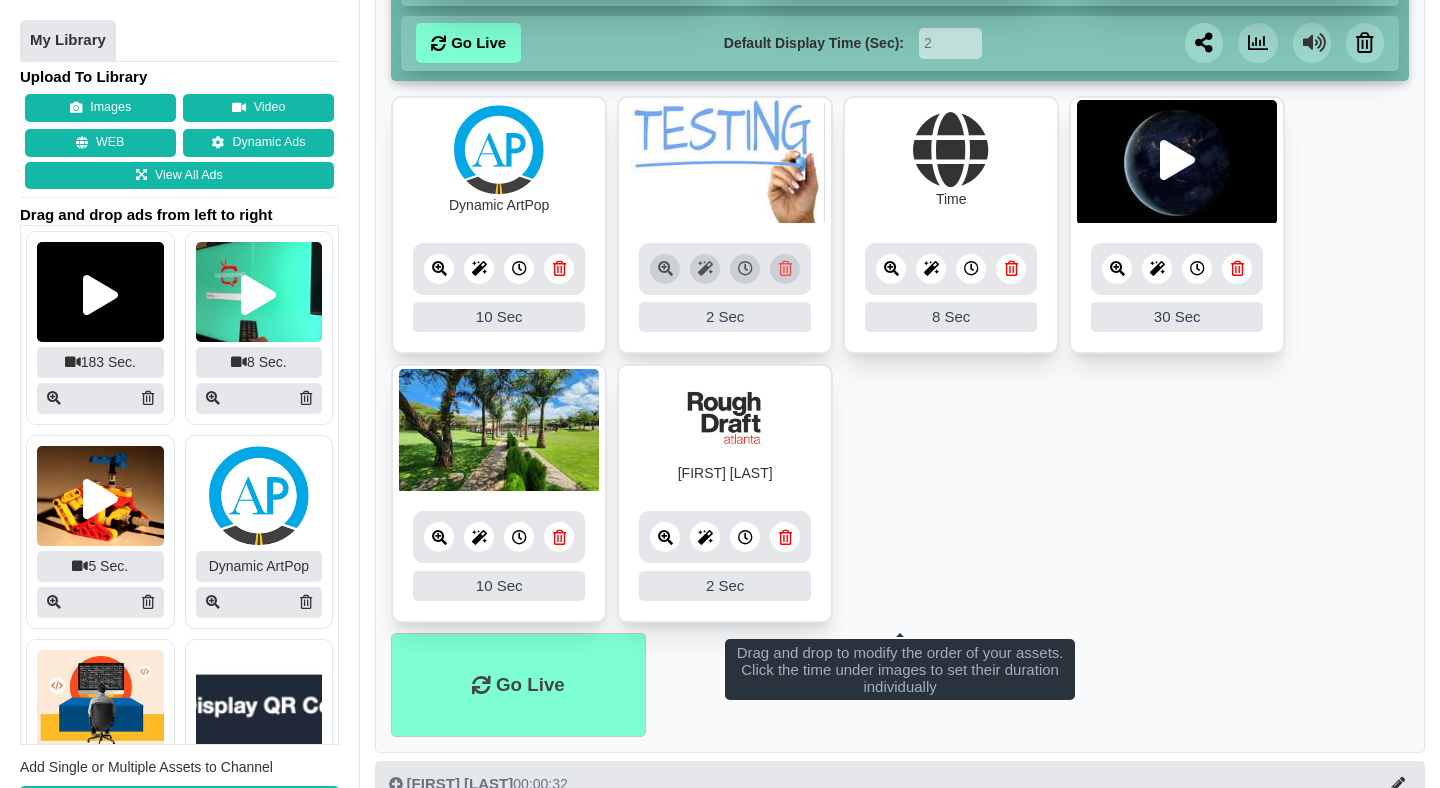 click at bounding box center [499, 537] 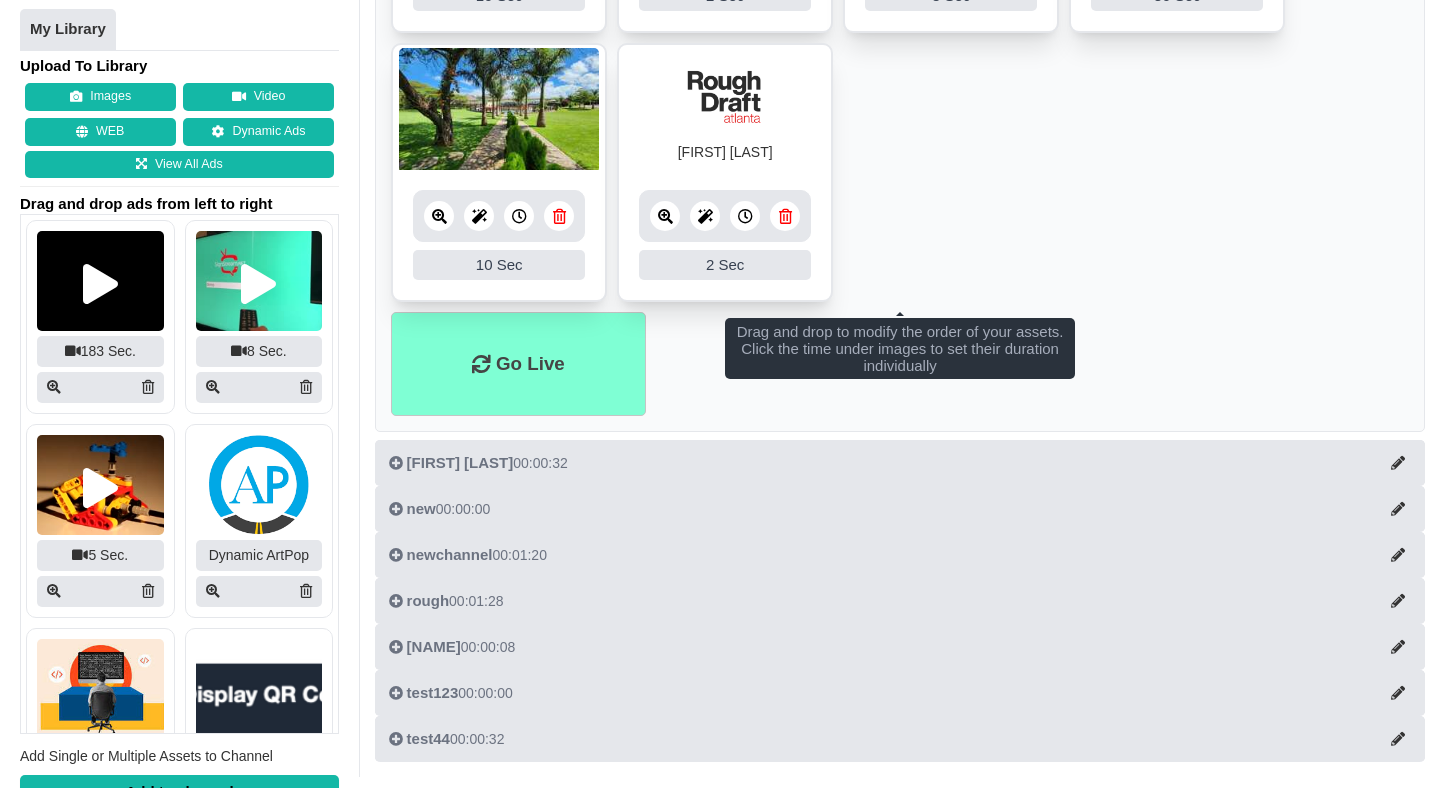 scroll, scrollTop: 639, scrollLeft: 0, axis: vertical 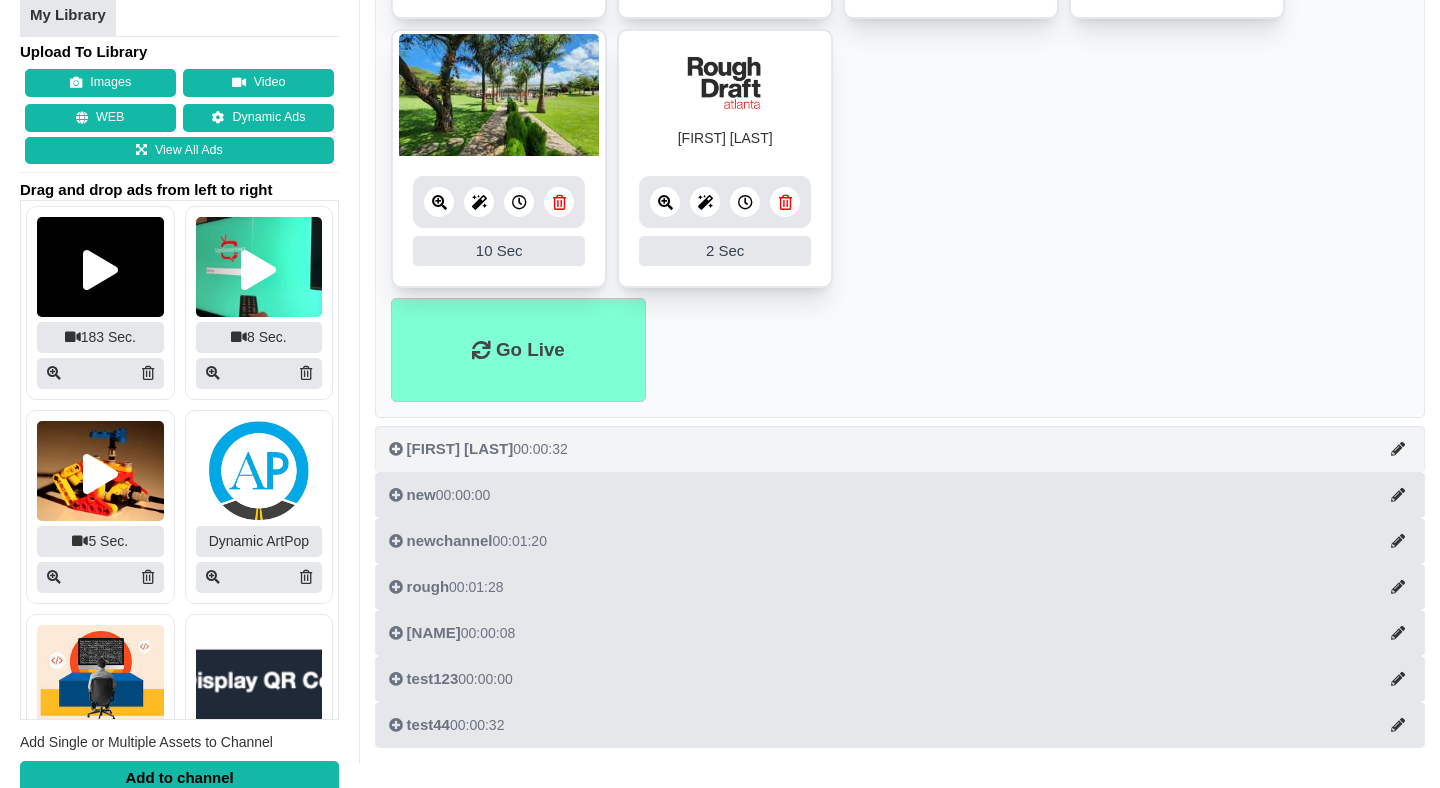 click on "Evelyn Law
00:00:32" at bounding box center (900, 449) 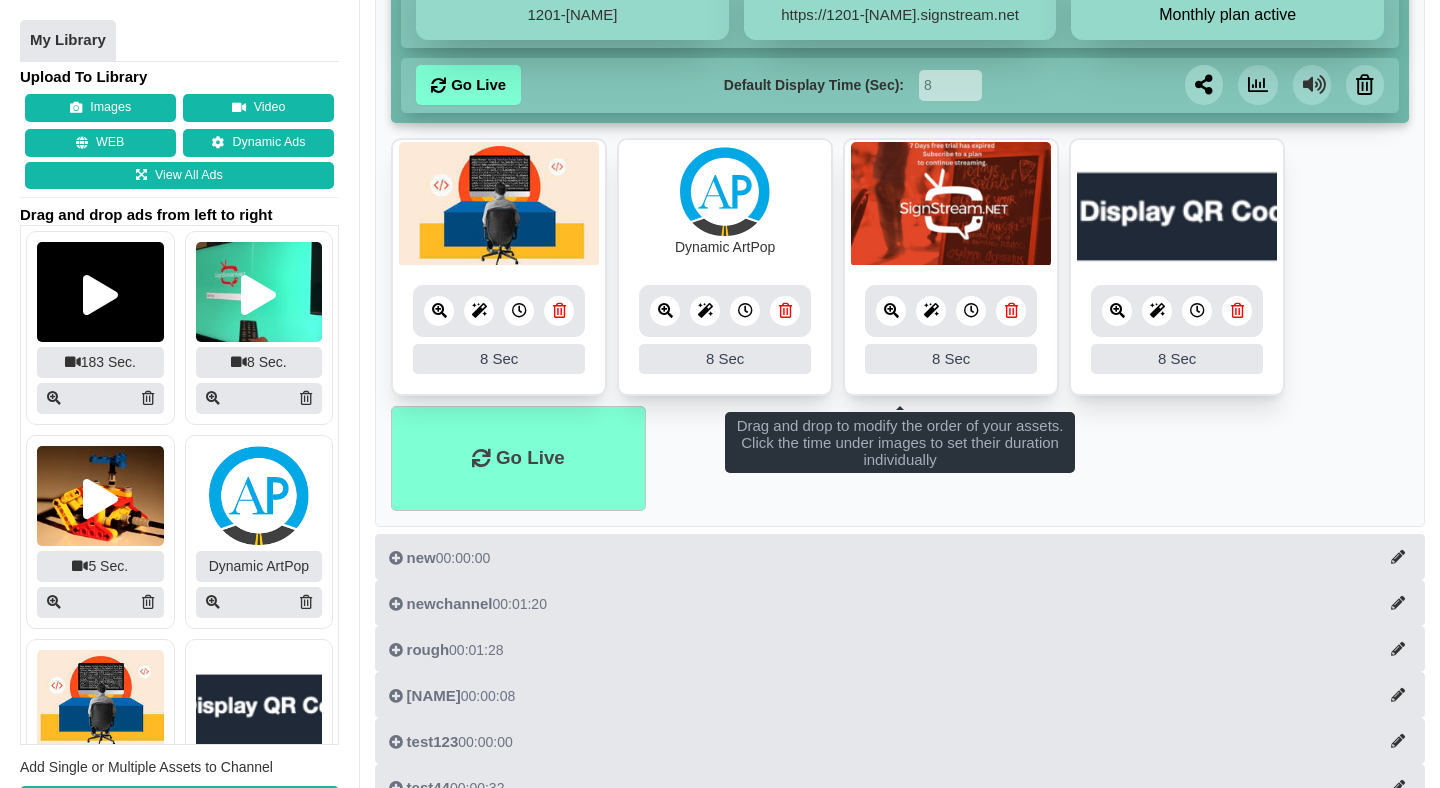 scroll, scrollTop: 322, scrollLeft: 0, axis: vertical 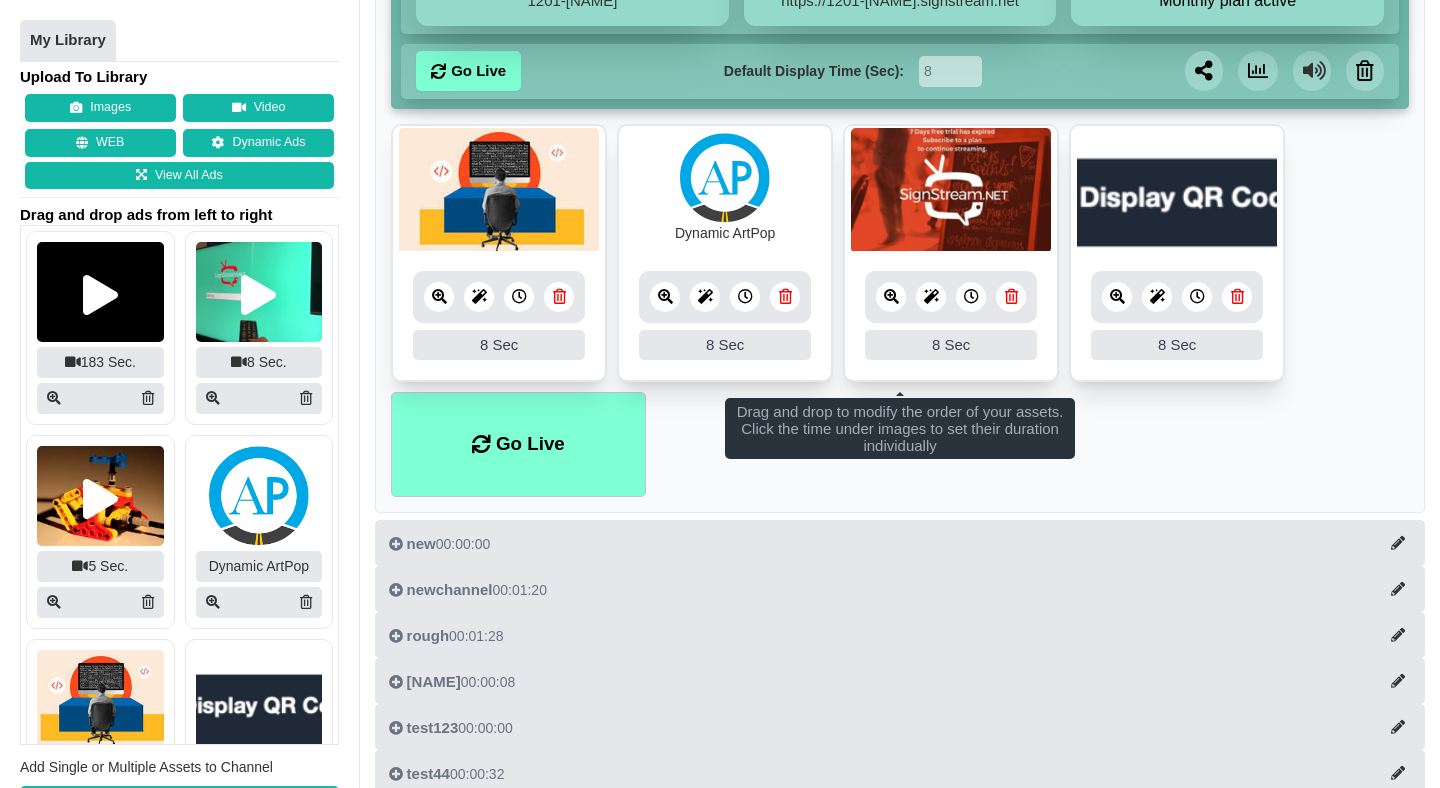 click at bounding box center (439, 296) 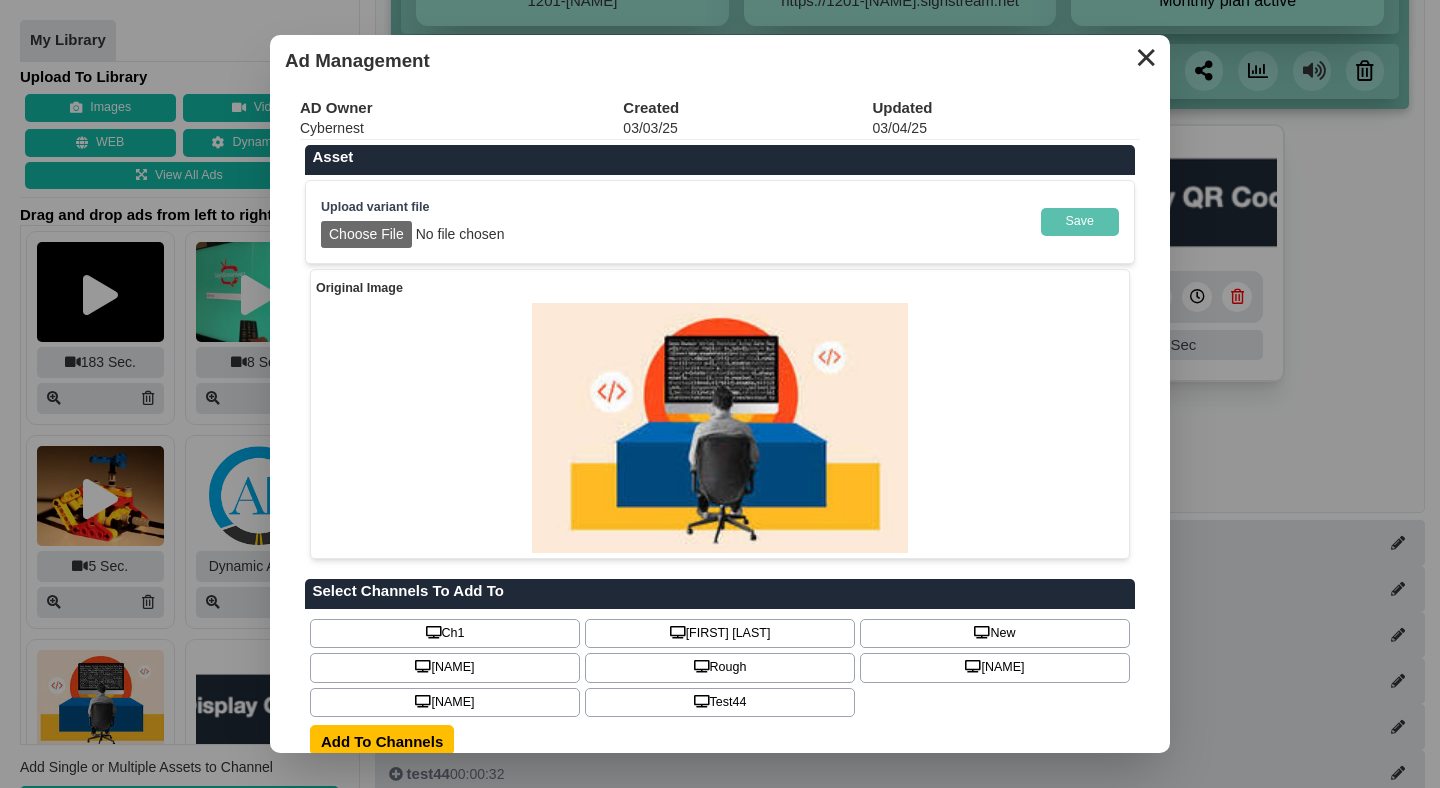 click on "✕" at bounding box center (1146, 55) 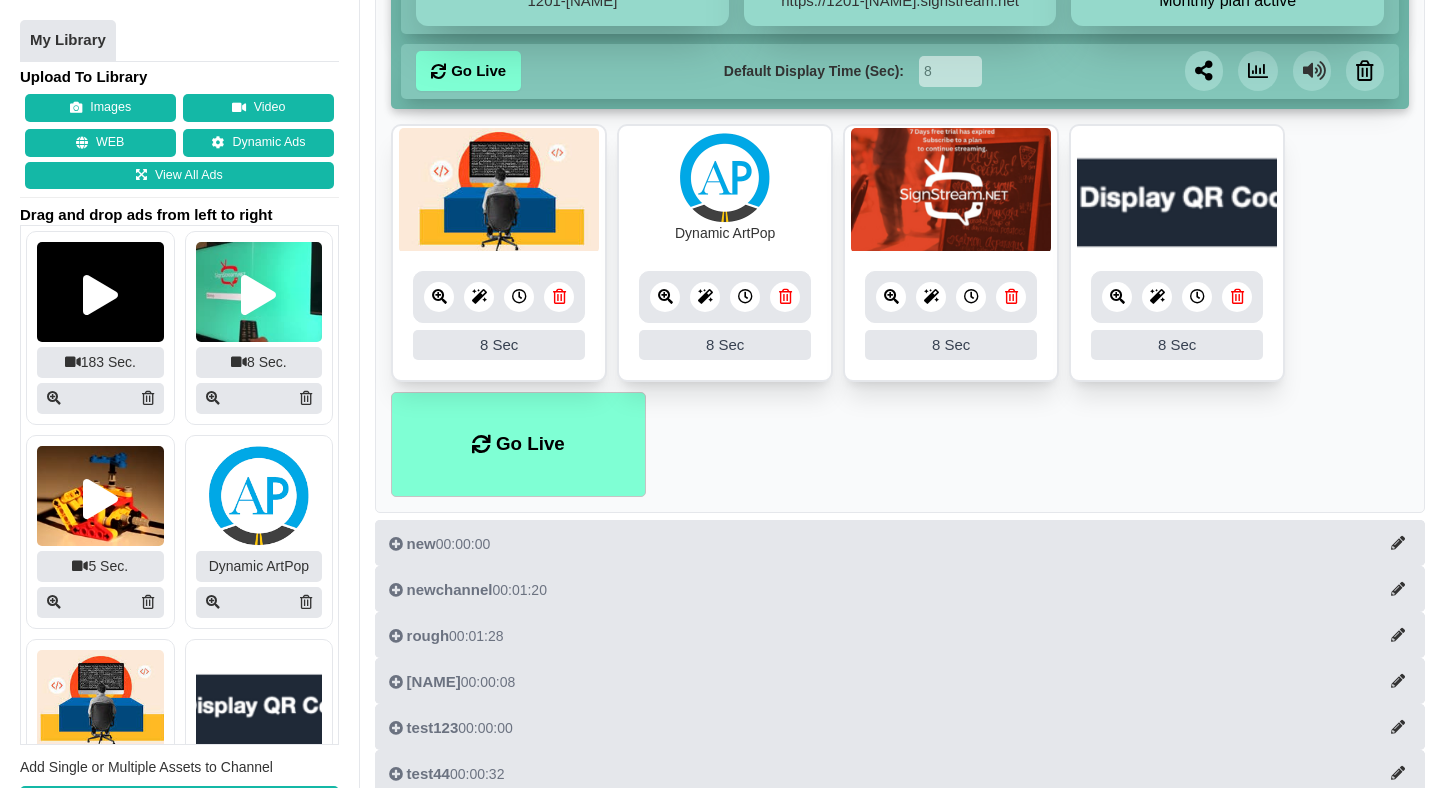 click on "ch1
00:01:02
Channel Name
1201-ch1
Preview Channel URL
https://1201-ch1.signstream.net
Subscription Plan
$10 per month plan active
Go Live
Default Display Time (Sec):
2
Send by Email
Send by Text
Drag and drop to modify the order of your assets. Click the time to set their duration individually
Dynamic ArtPop
10
10
Sec
Fade In
Scale In
Swirl In
Slide In
Slide Elliptic
Roll In
Swing In
Save
2
2
Sec
Fade In
Scale In
Swirl In
Slide In
Slide Elliptic
Roll In
Swing In
Save
Time
8
8
Sec
Fade In
Scale In
Swirl In
Slide In
Slide Elliptic" at bounding box center (900, 306) 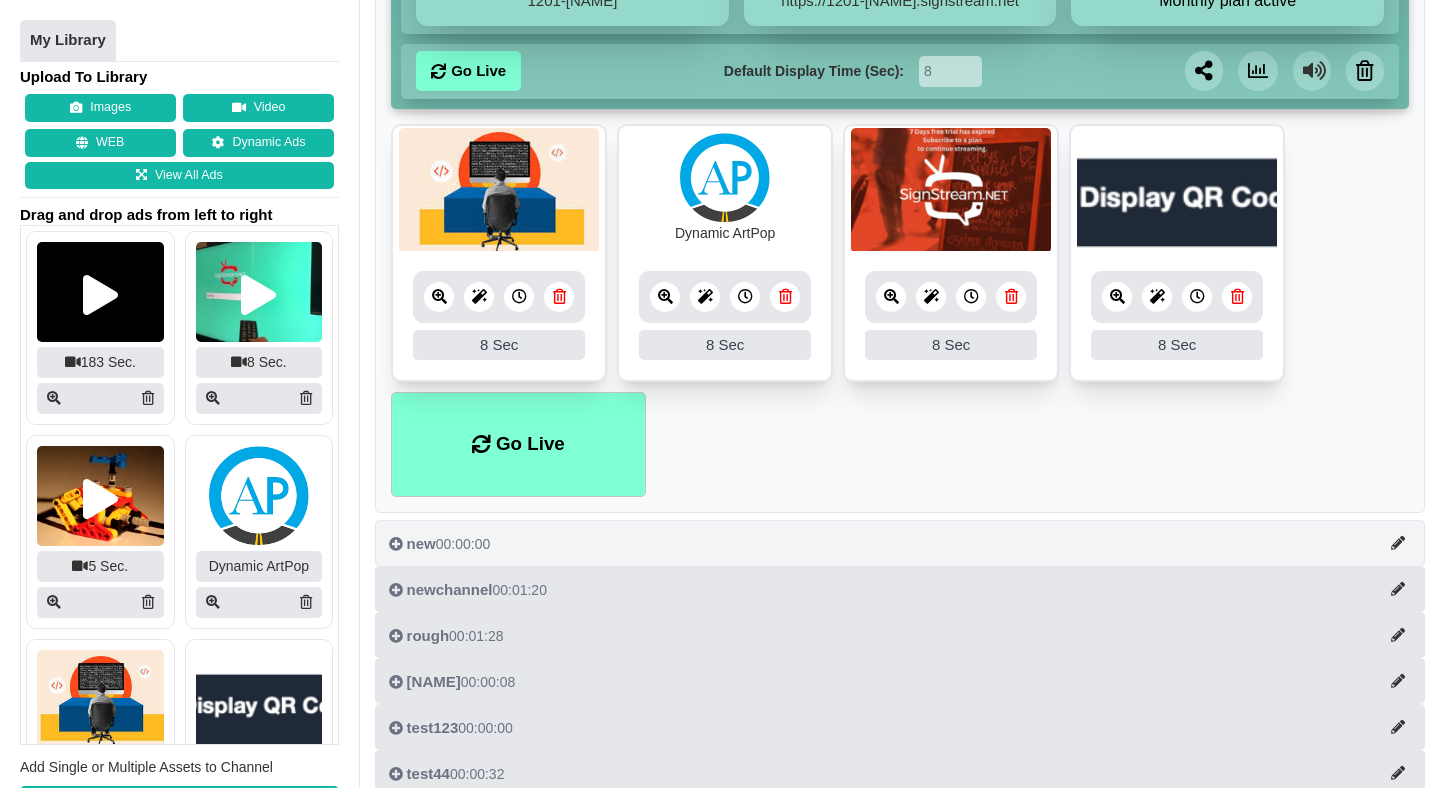 click on "new
00:00:00" at bounding box center [900, 543] 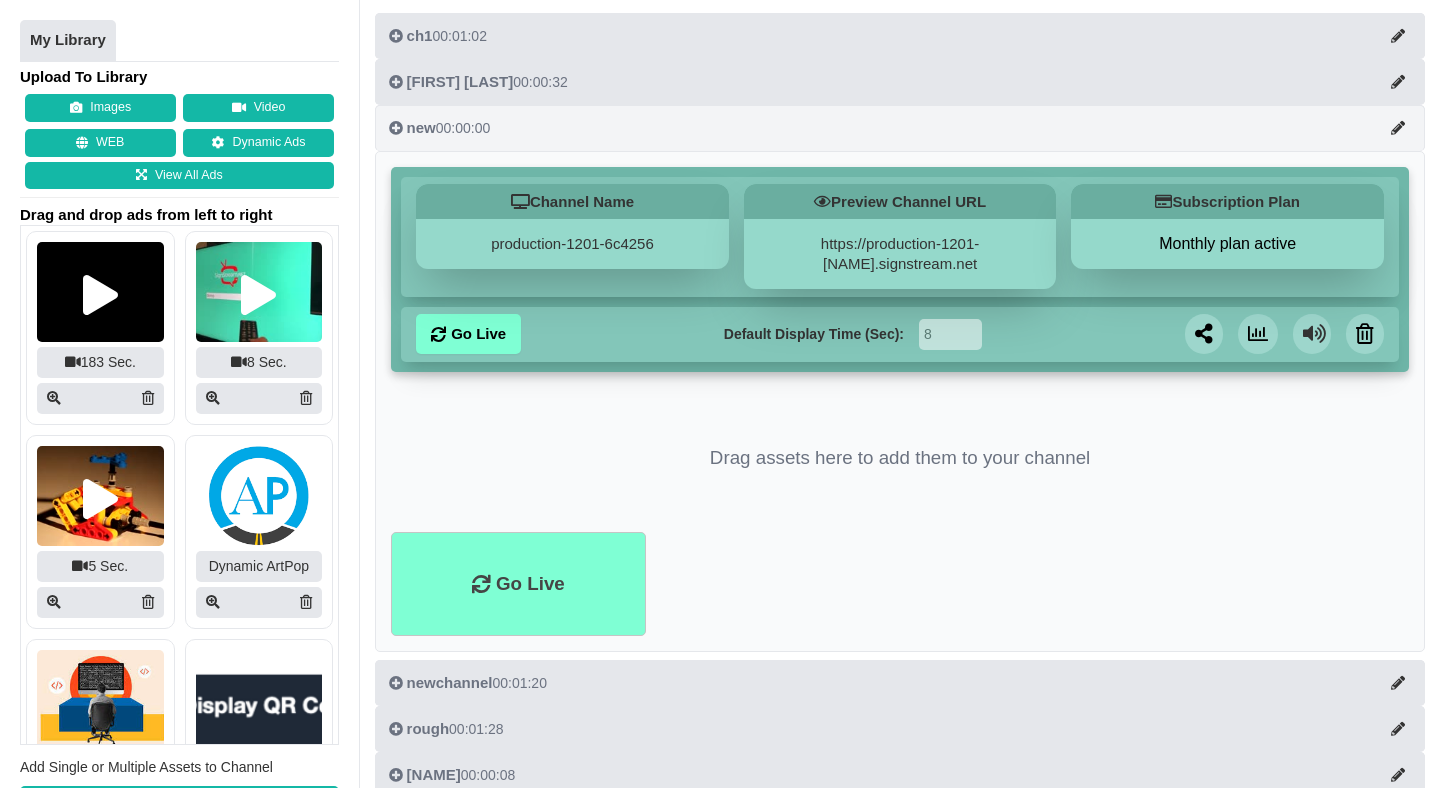 scroll, scrollTop: 267, scrollLeft: 0, axis: vertical 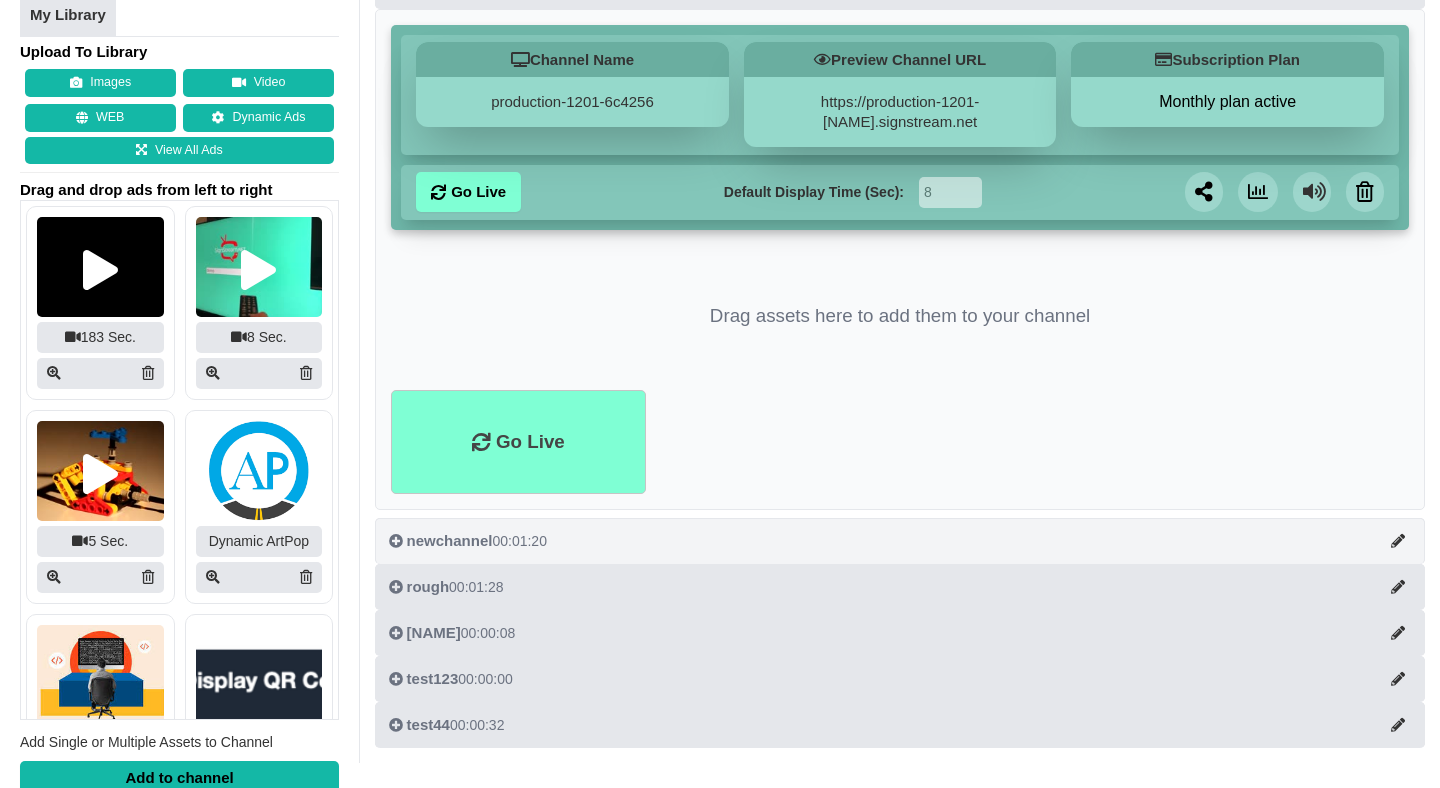 click on "newchannel
00:01:20" at bounding box center (900, 541) 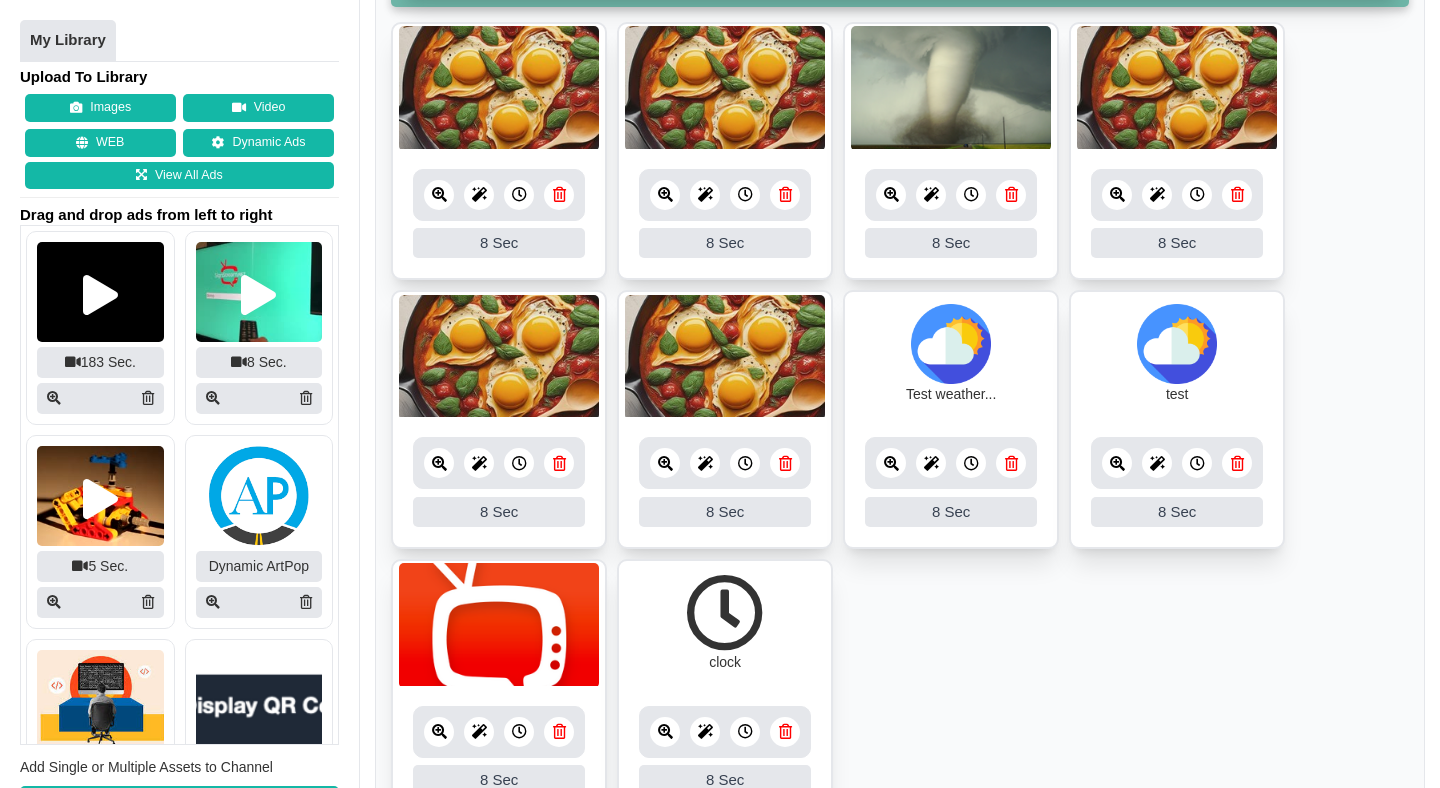 scroll, scrollTop: 545, scrollLeft: 0, axis: vertical 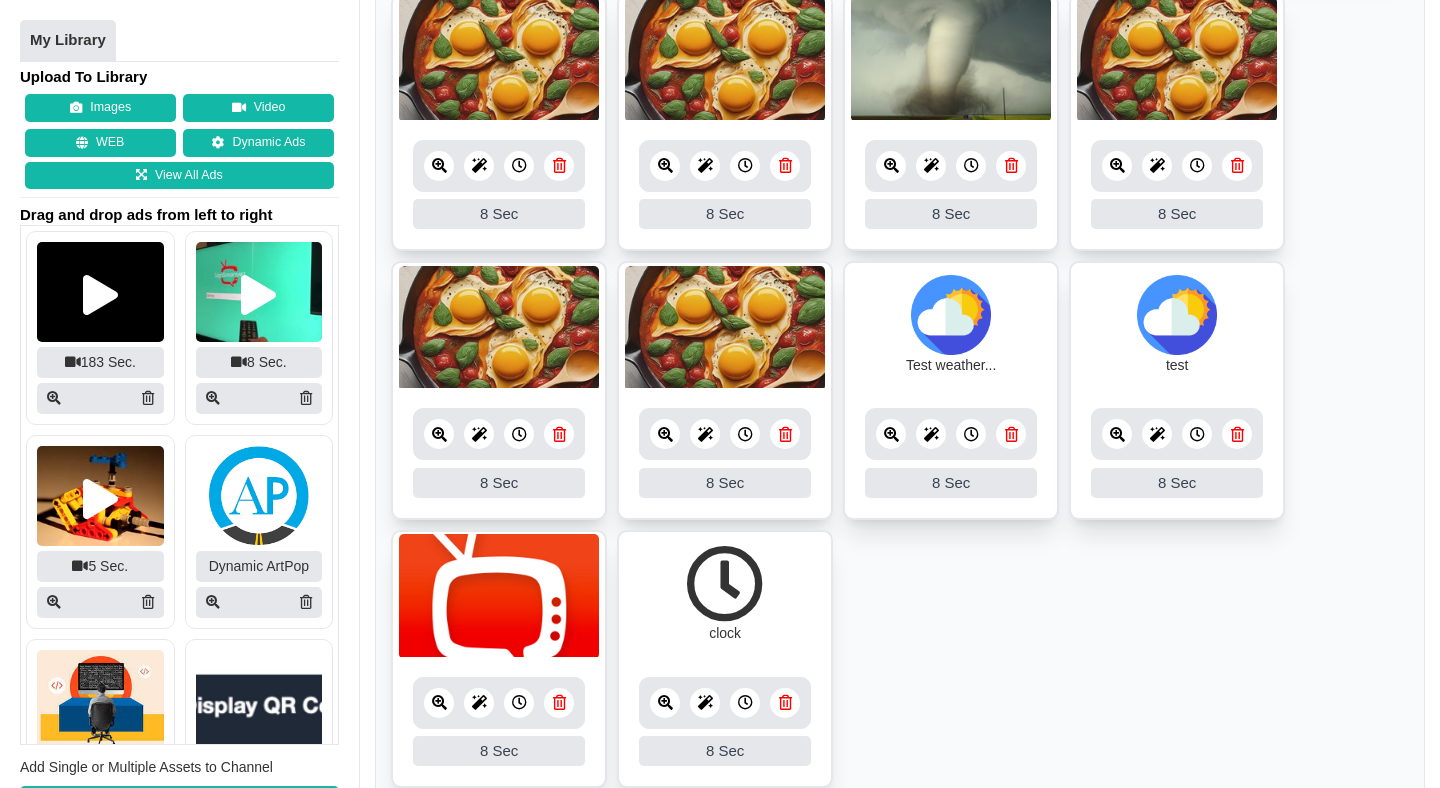 click at bounding box center [439, 165] 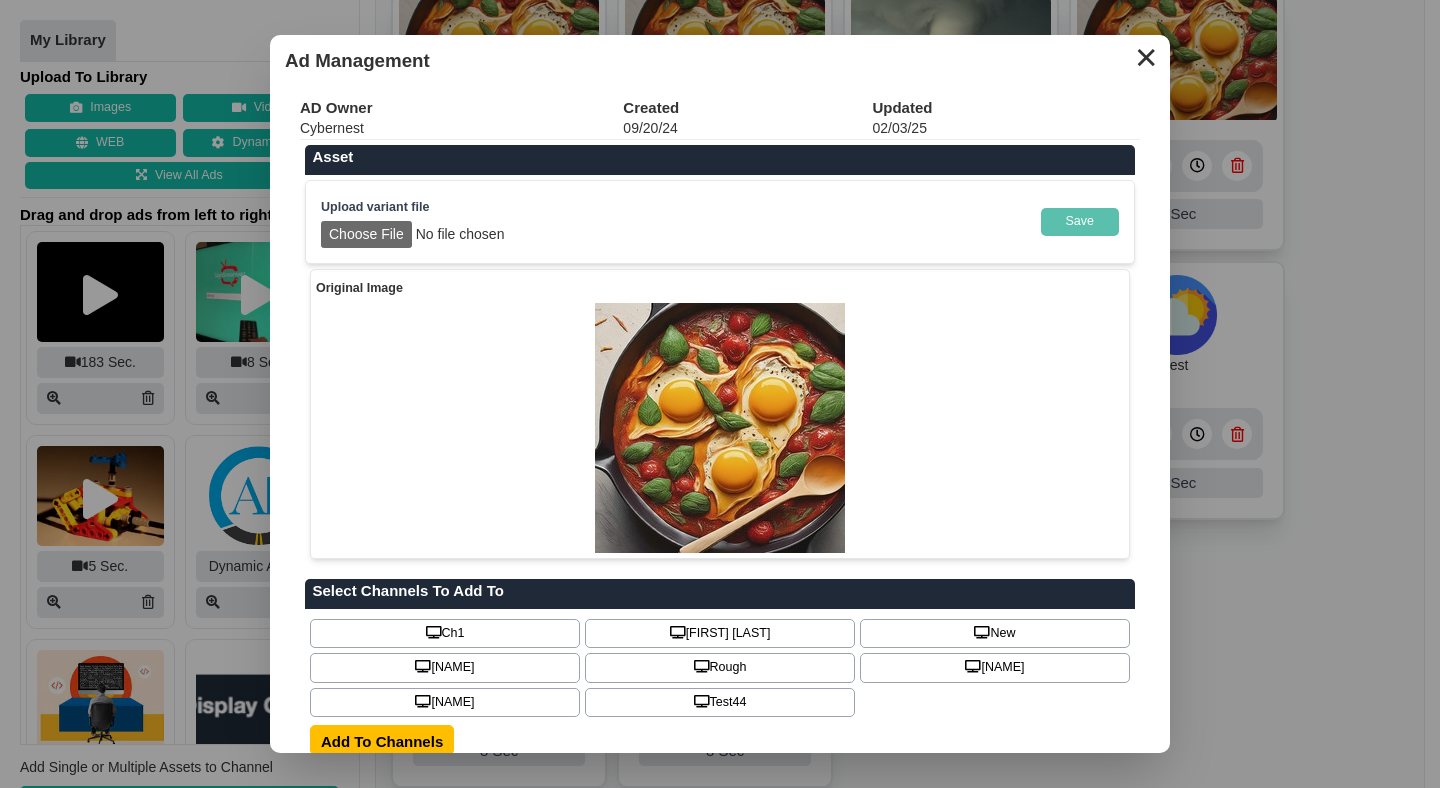 click on "✕" at bounding box center (1146, 55) 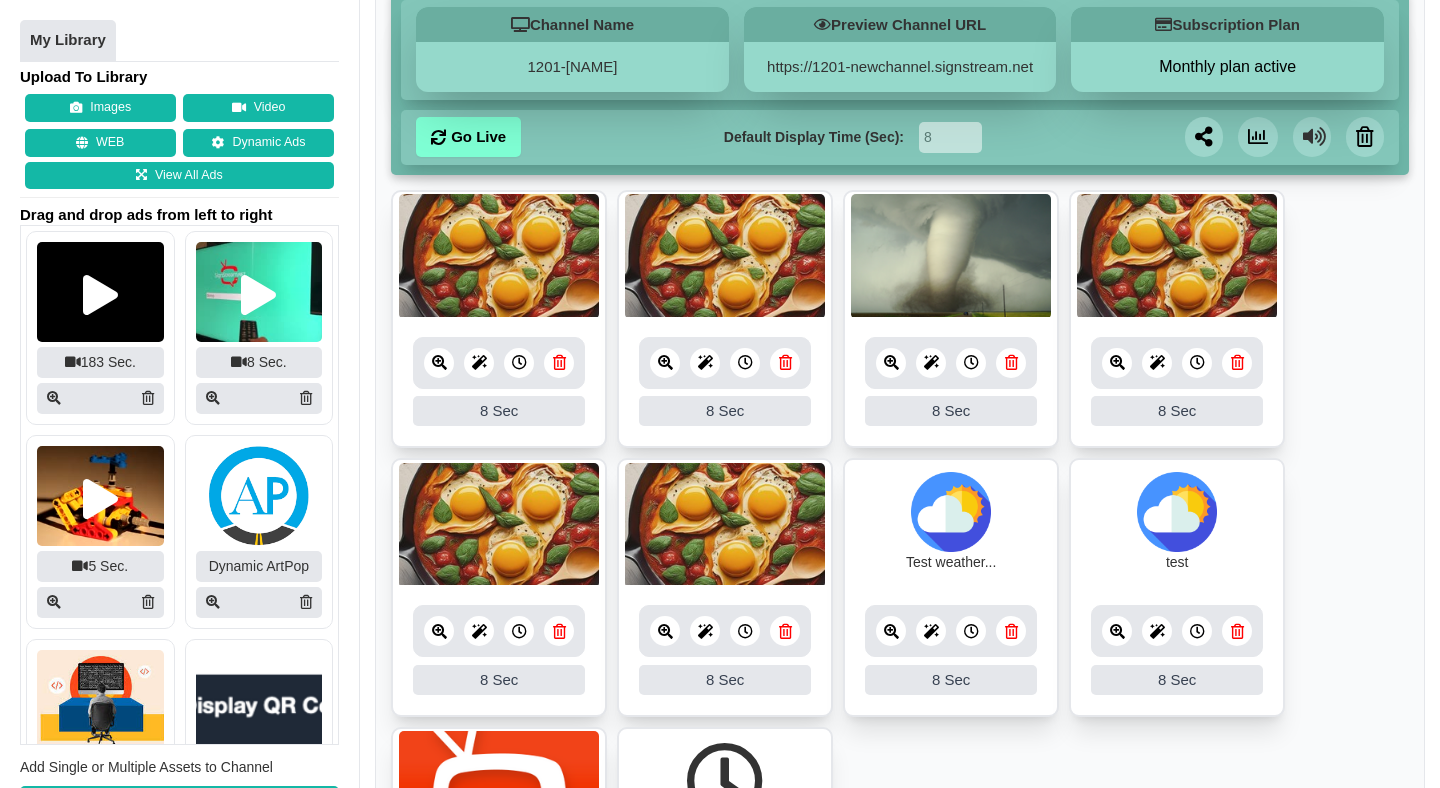 scroll, scrollTop: 0, scrollLeft: 0, axis: both 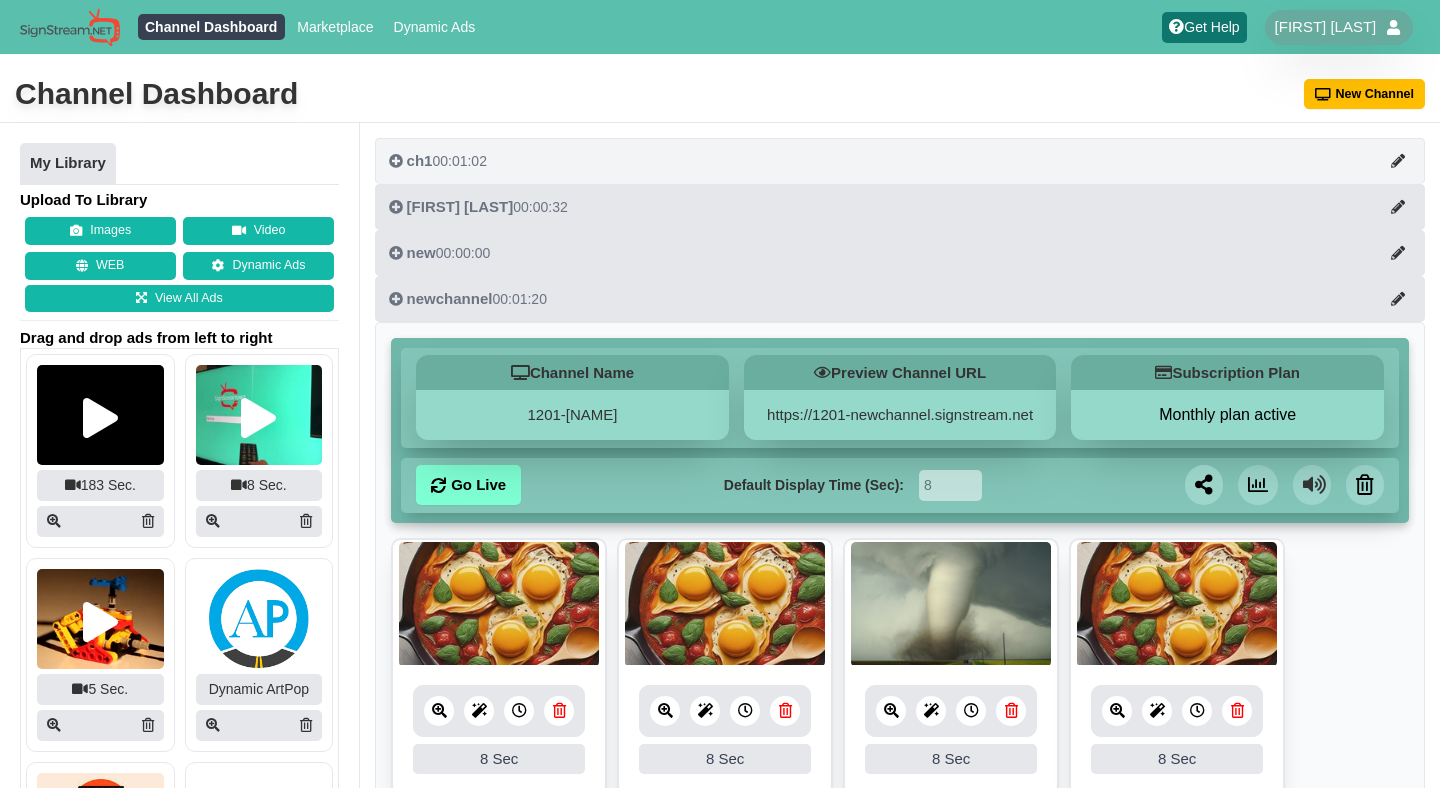 click on "ch1
00:01:02" at bounding box center (438, 161) 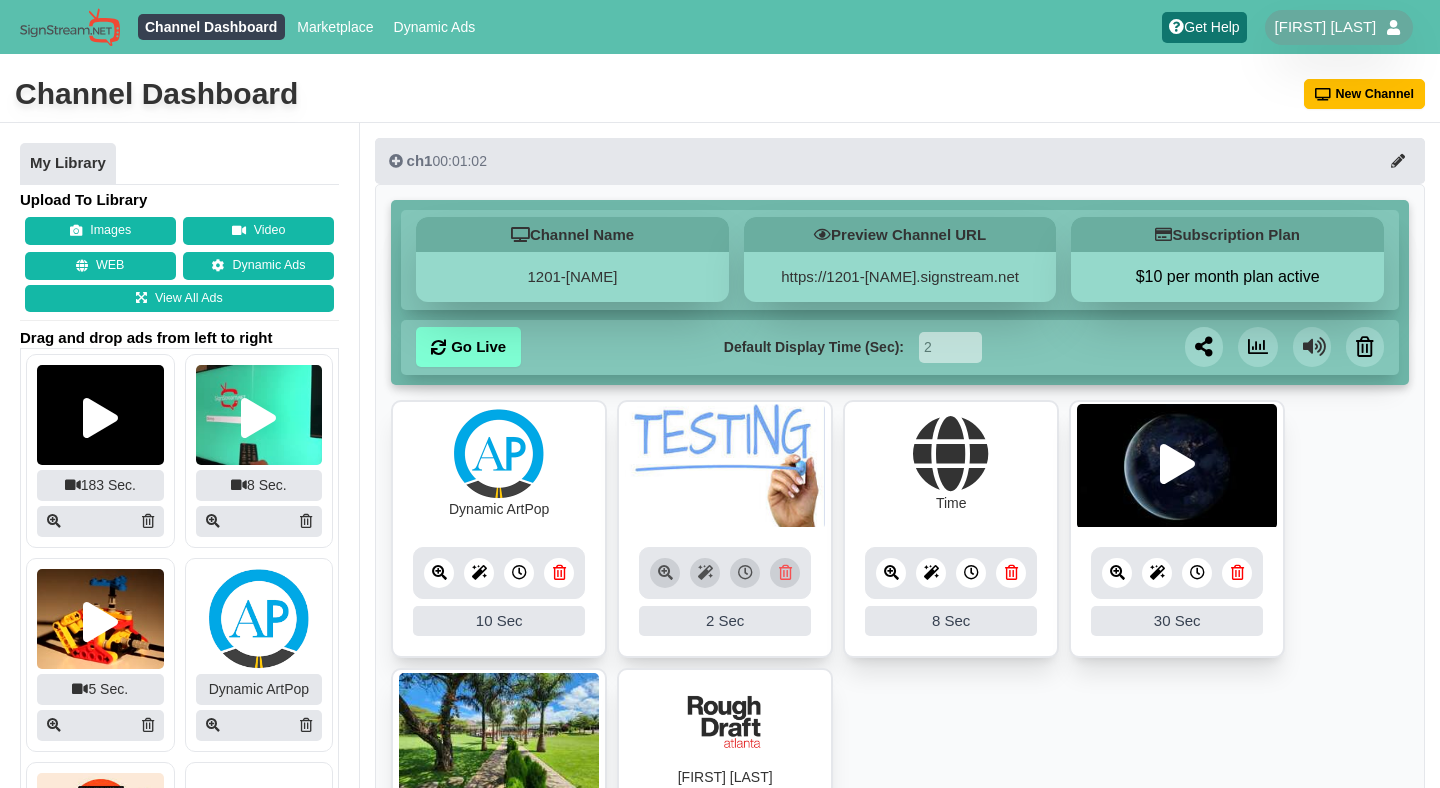 click at bounding box center [725, 573] 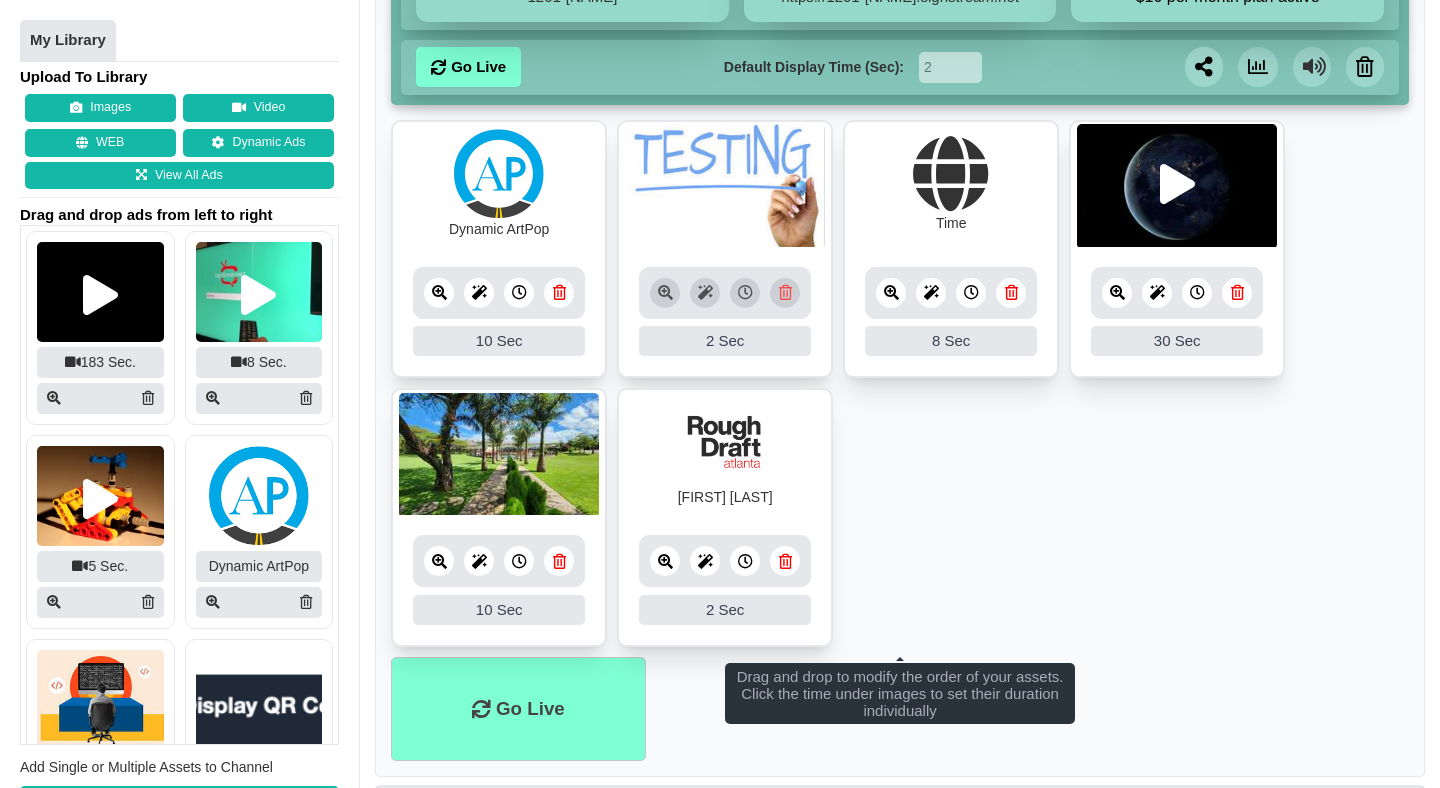 scroll, scrollTop: 287, scrollLeft: 0, axis: vertical 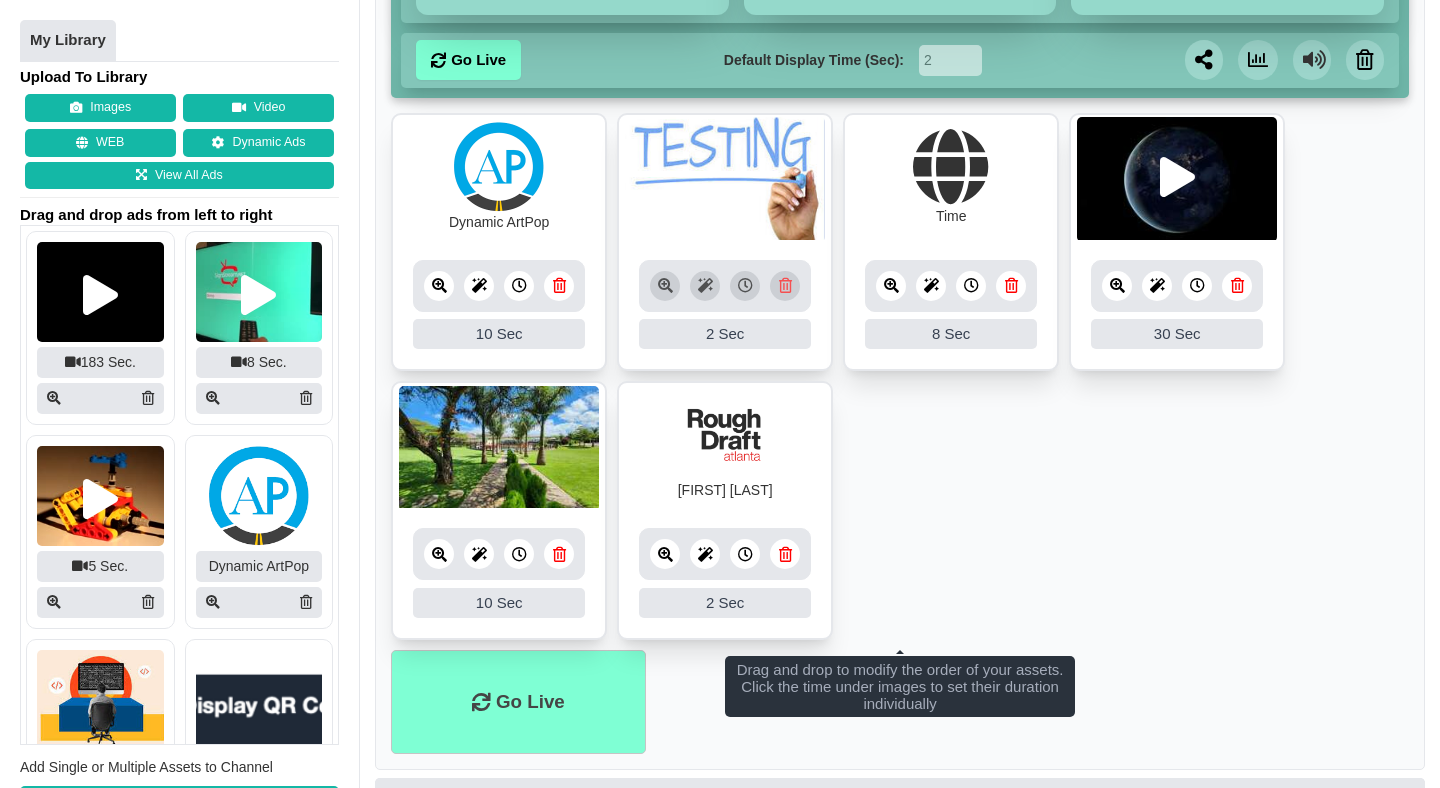 click at bounding box center (439, 554) 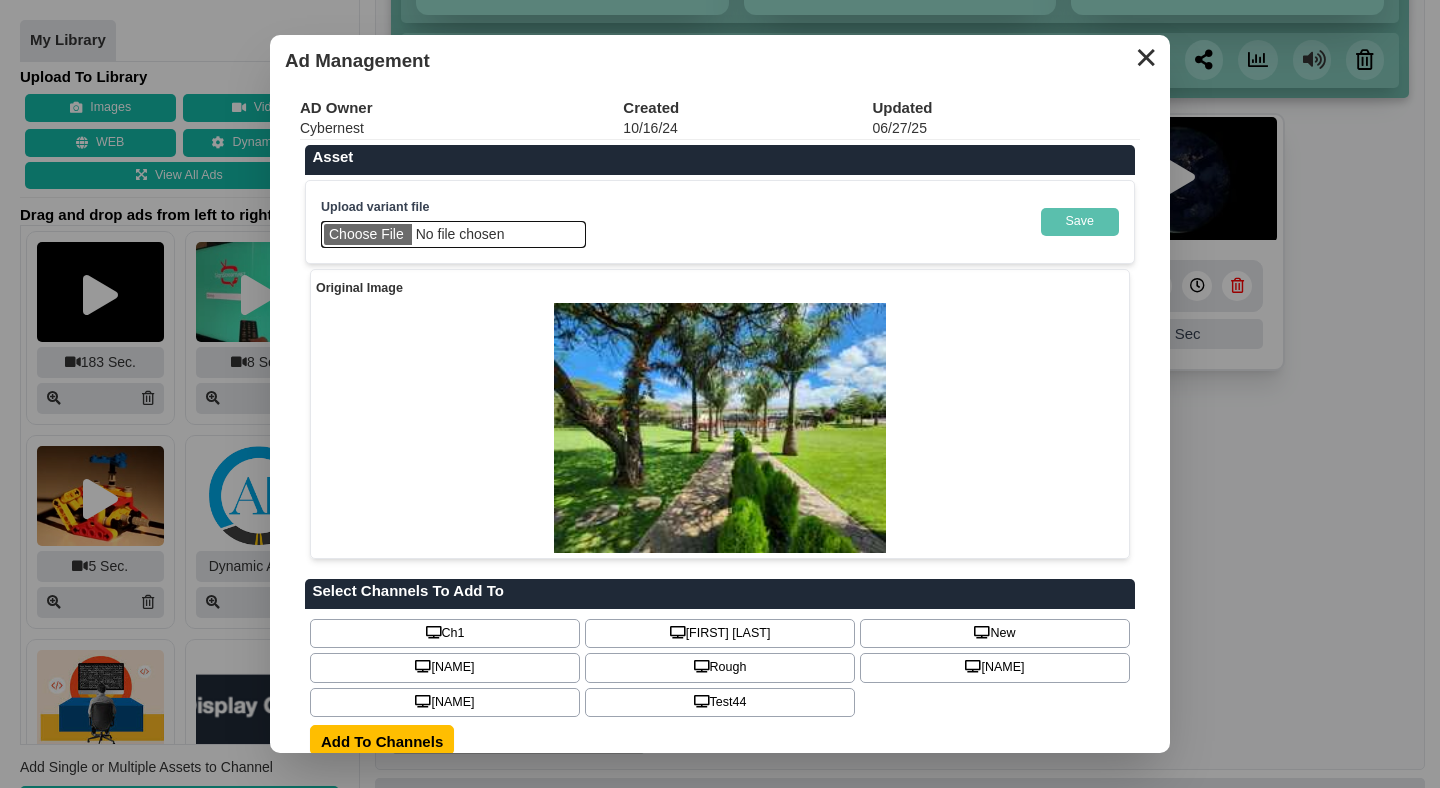 click at bounding box center (453, 234) 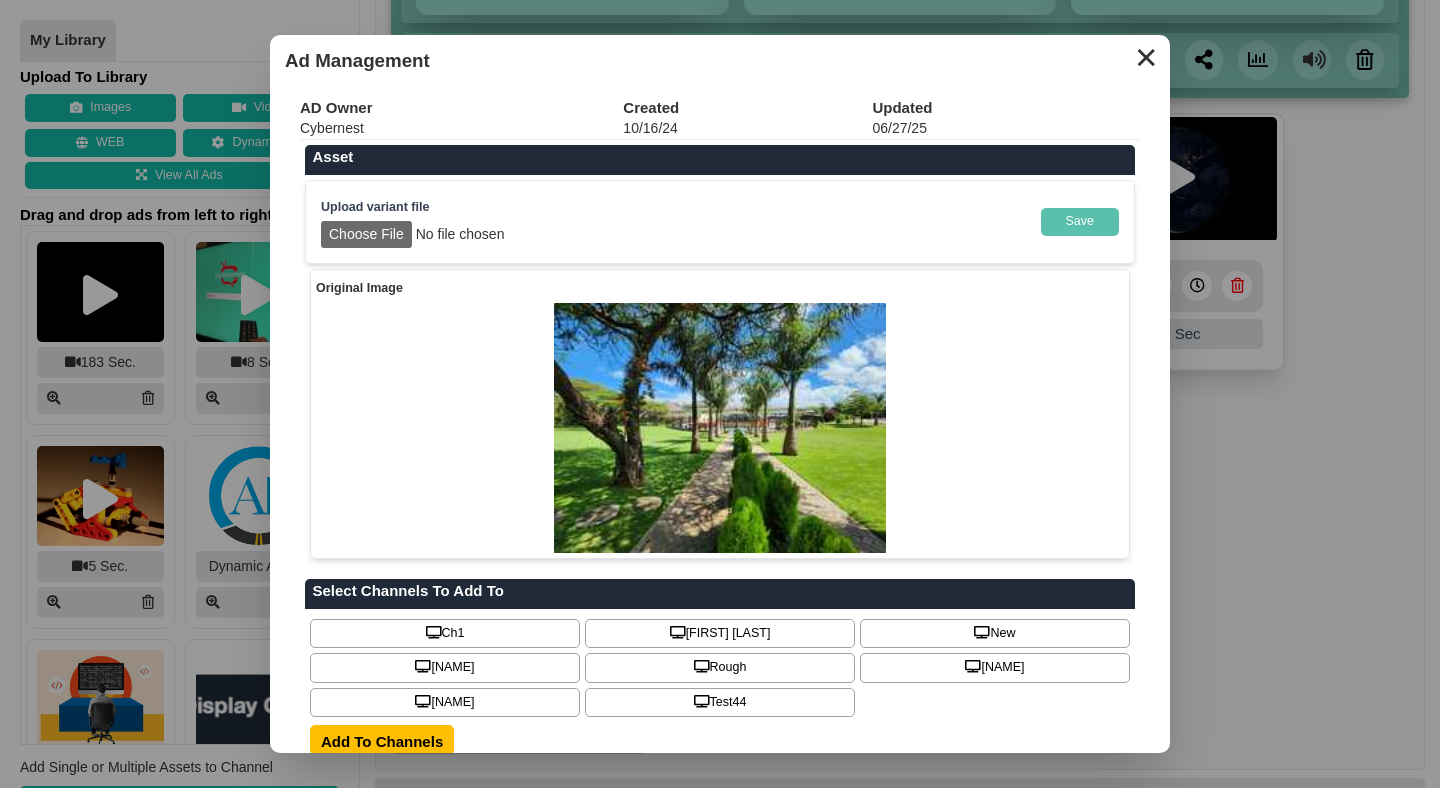 click on "Save" at bounding box center (1080, 222) 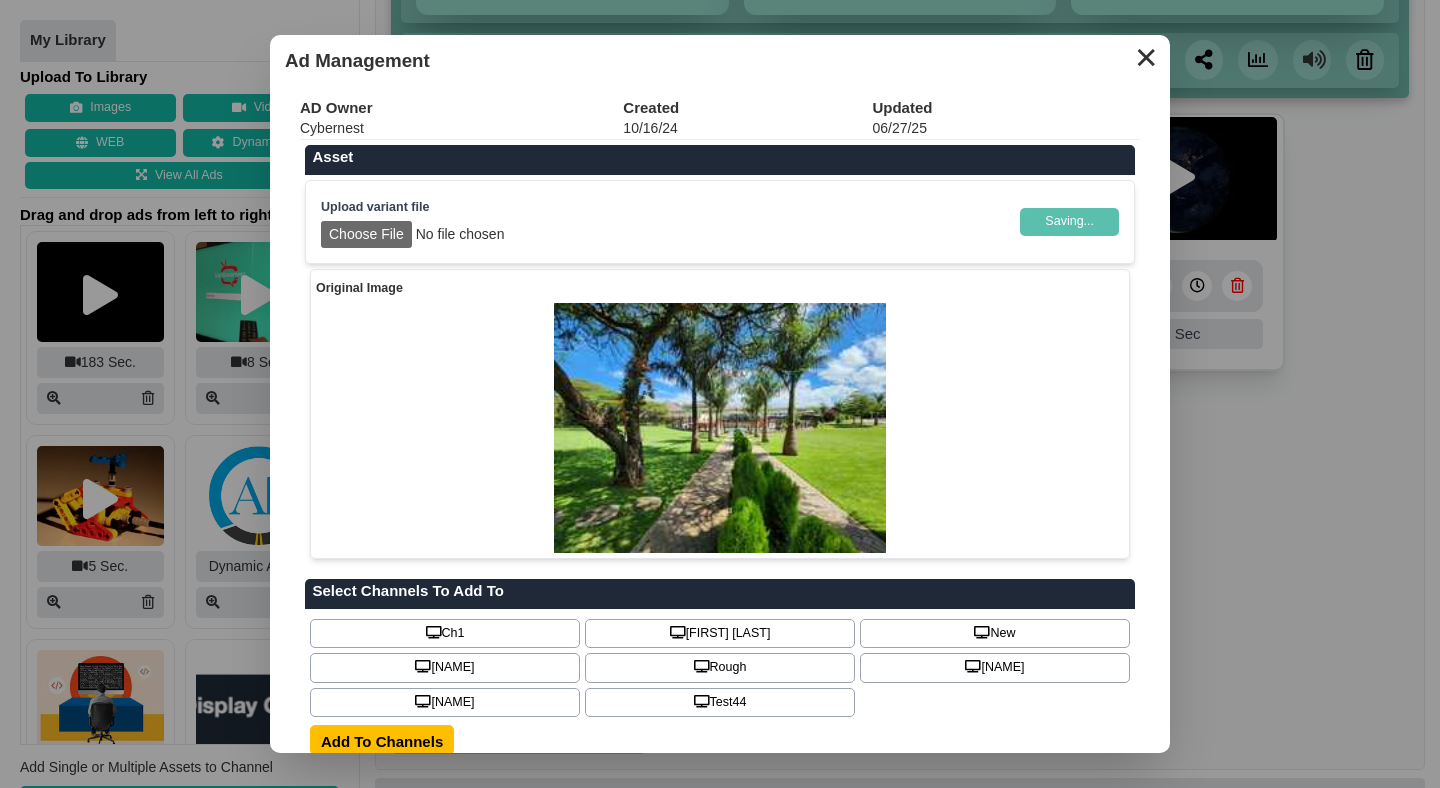 type on "Saving..." 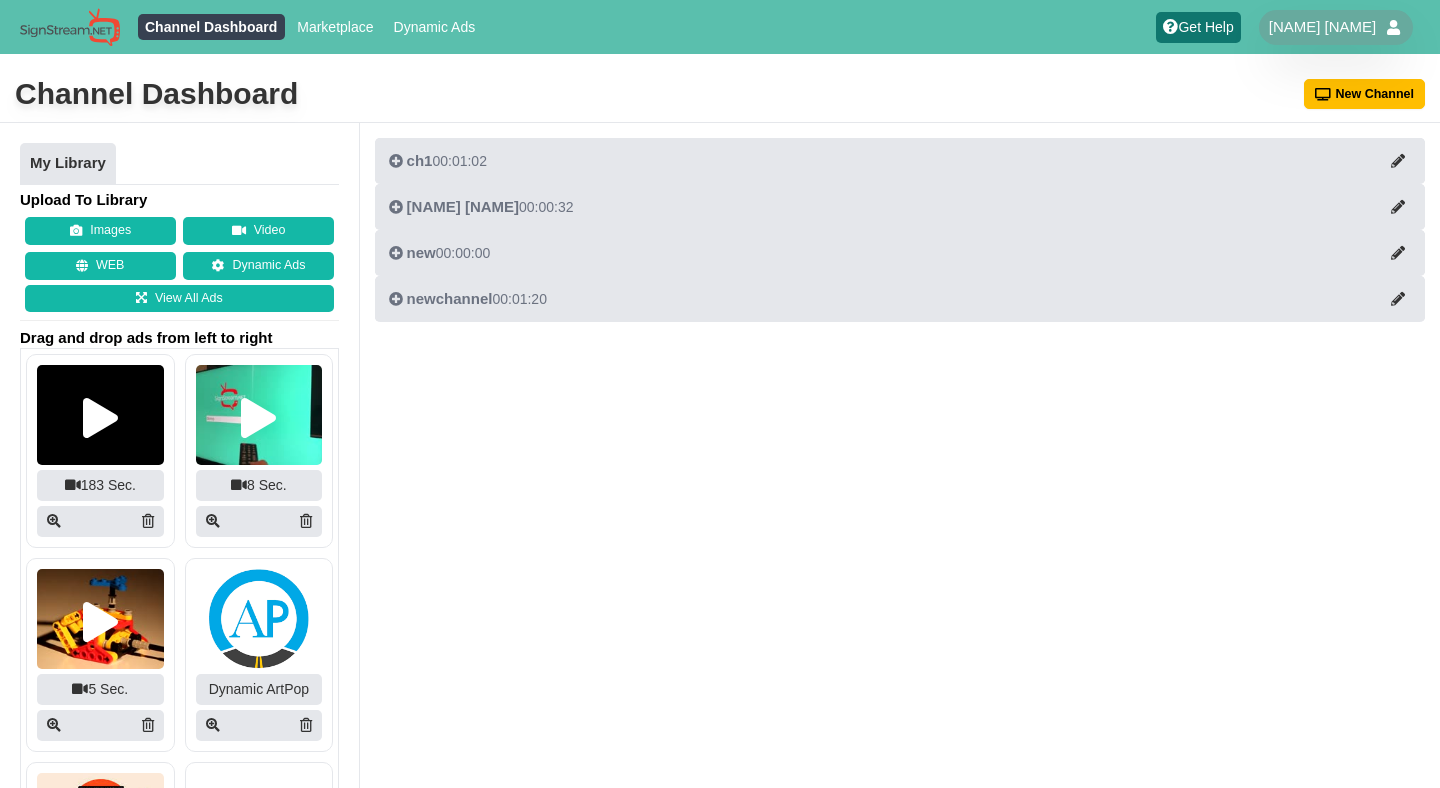 scroll, scrollTop: 0, scrollLeft: 0, axis: both 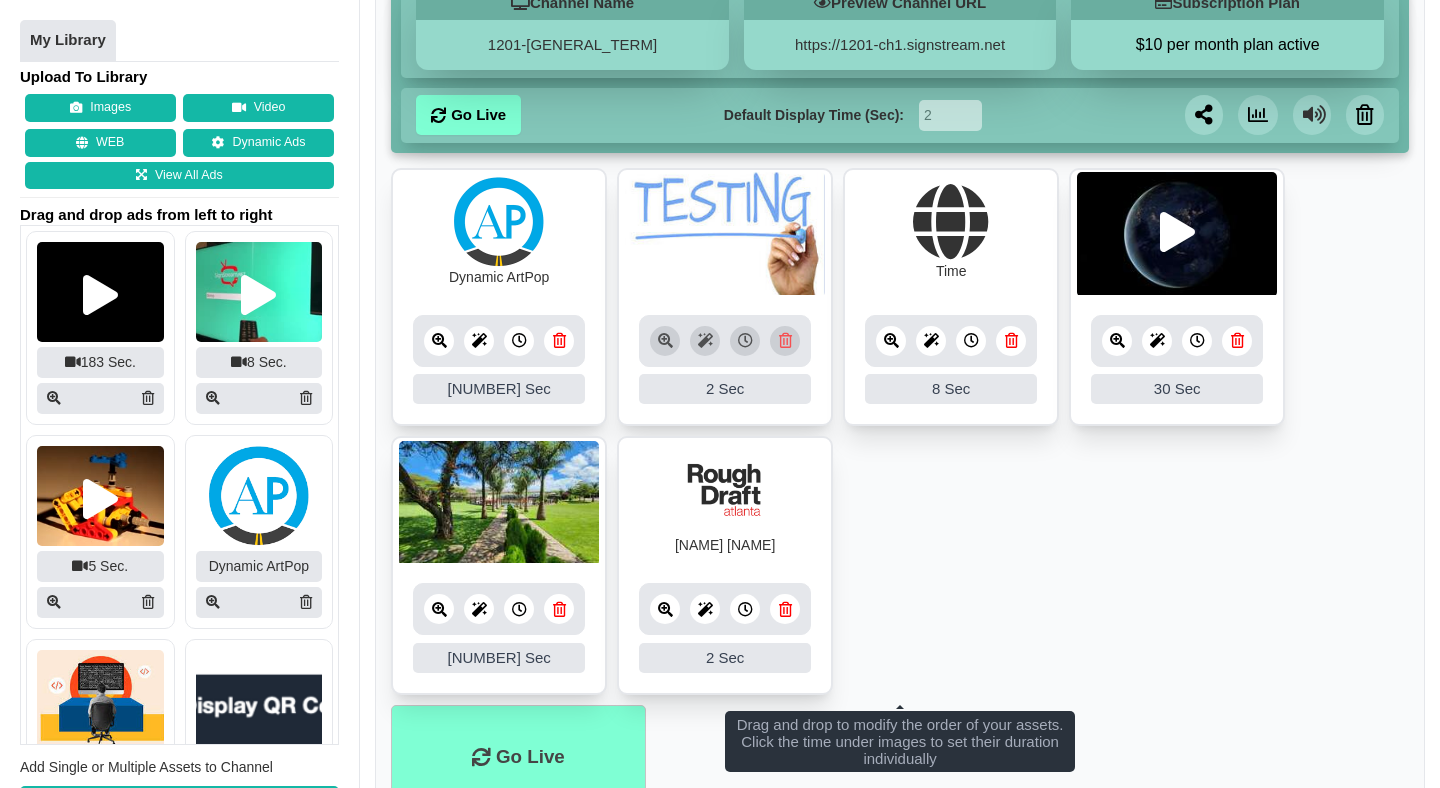 click at bounding box center [439, 609] 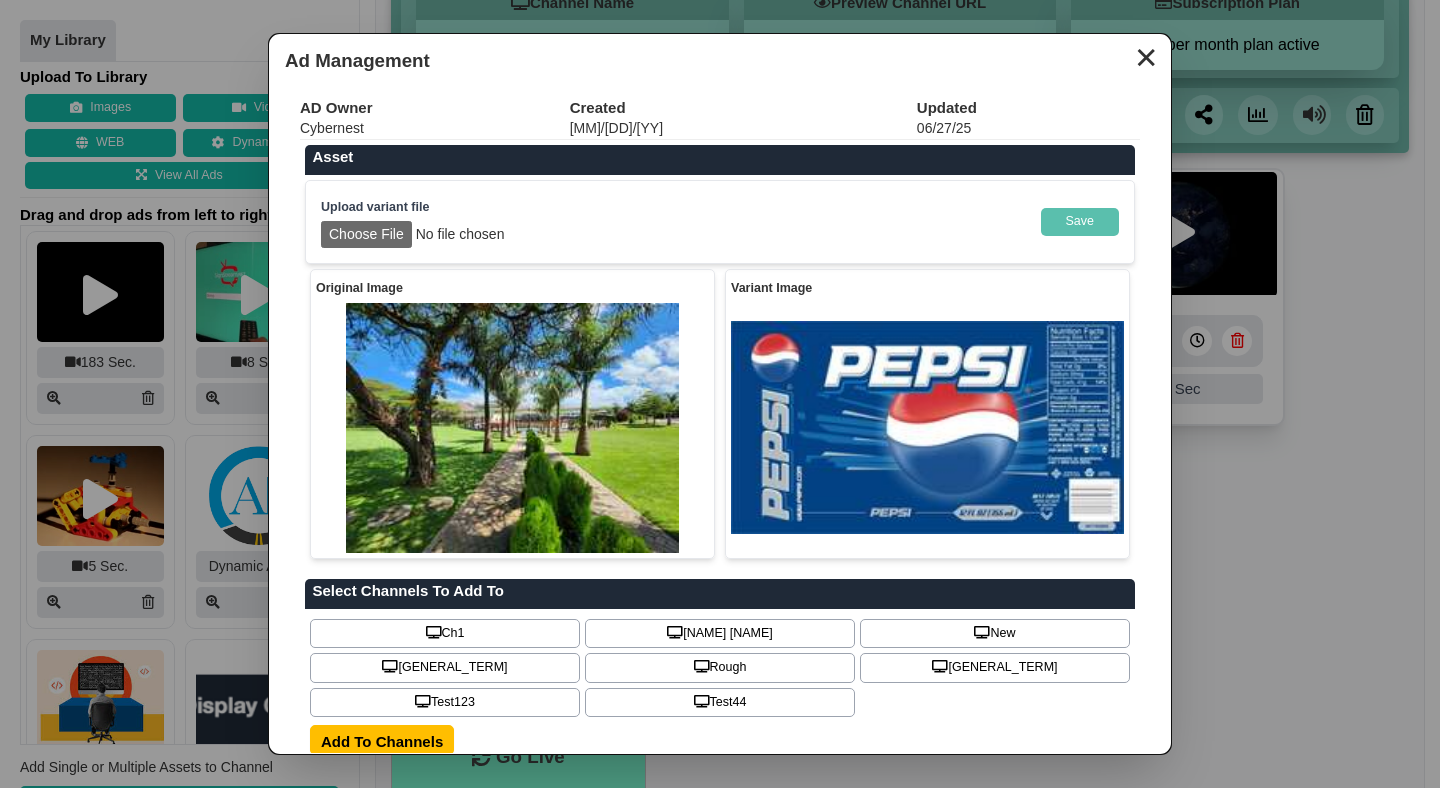 click on "✕" at bounding box center (1146, 55) 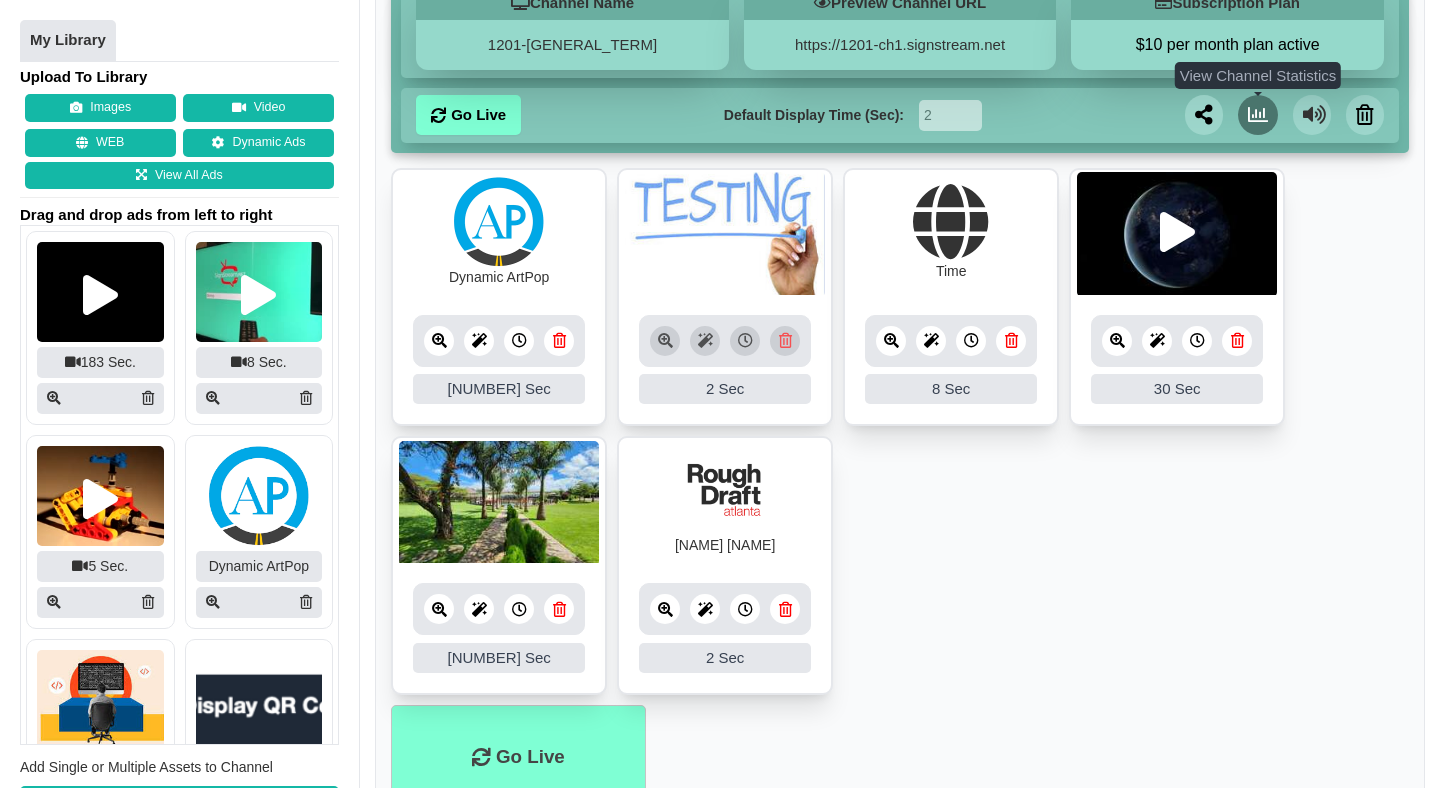 scroll, scrollTop: 0, scrollLeft: 0, axis: both 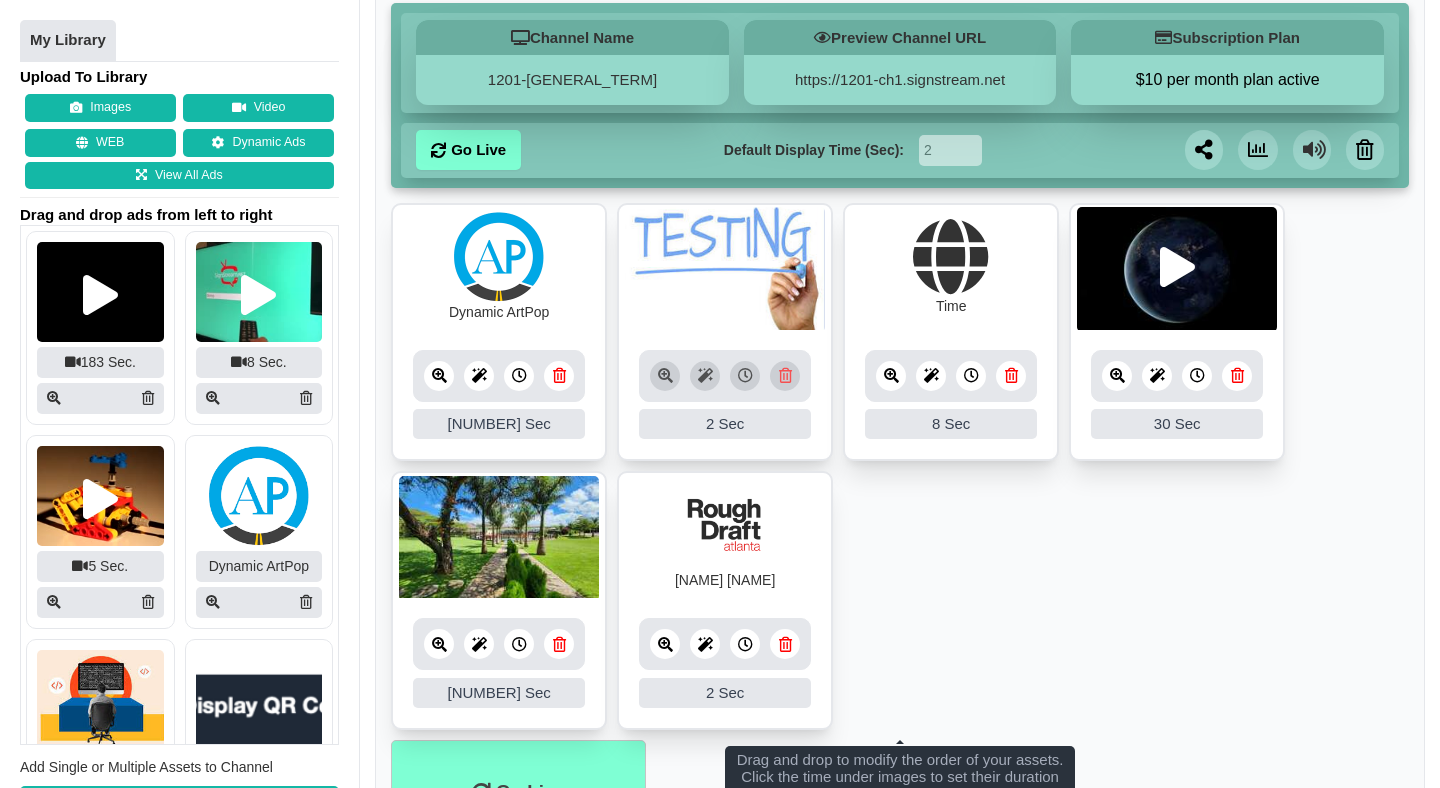 click at bounding box center (439, 644) 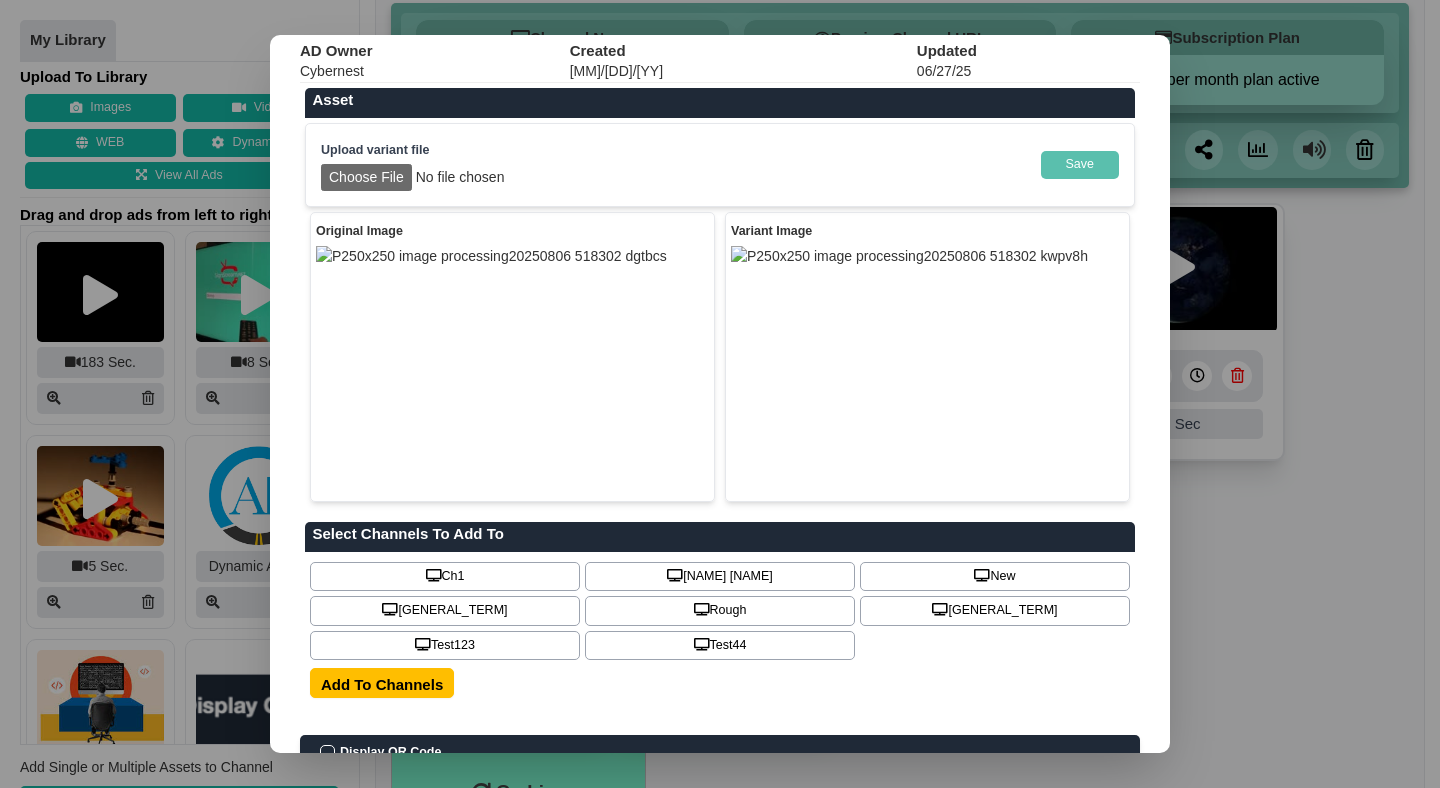 scroll, scrollTop: 0, scrollLeft: 0, axis: both 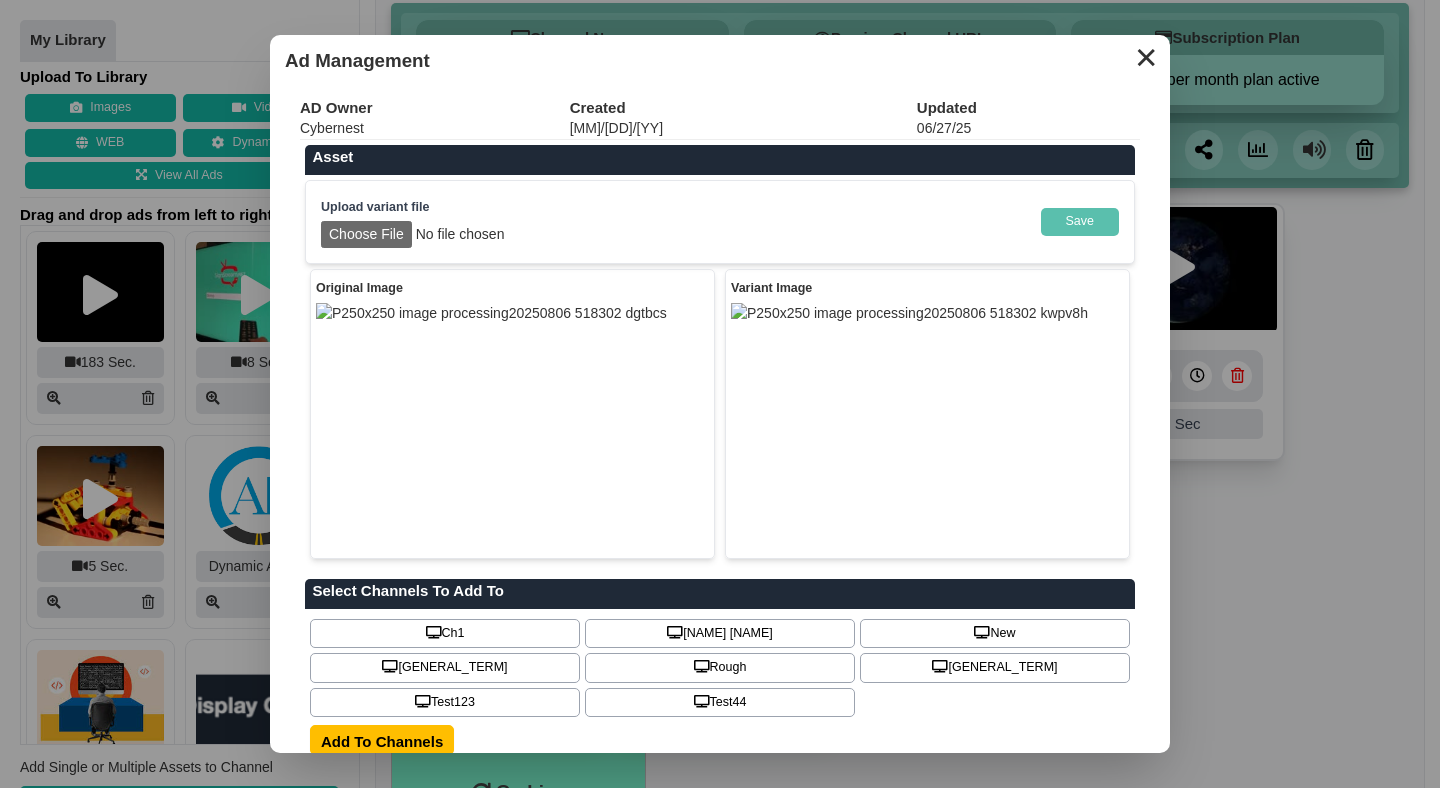 click on "✕" at bounding box center (1146, 55) 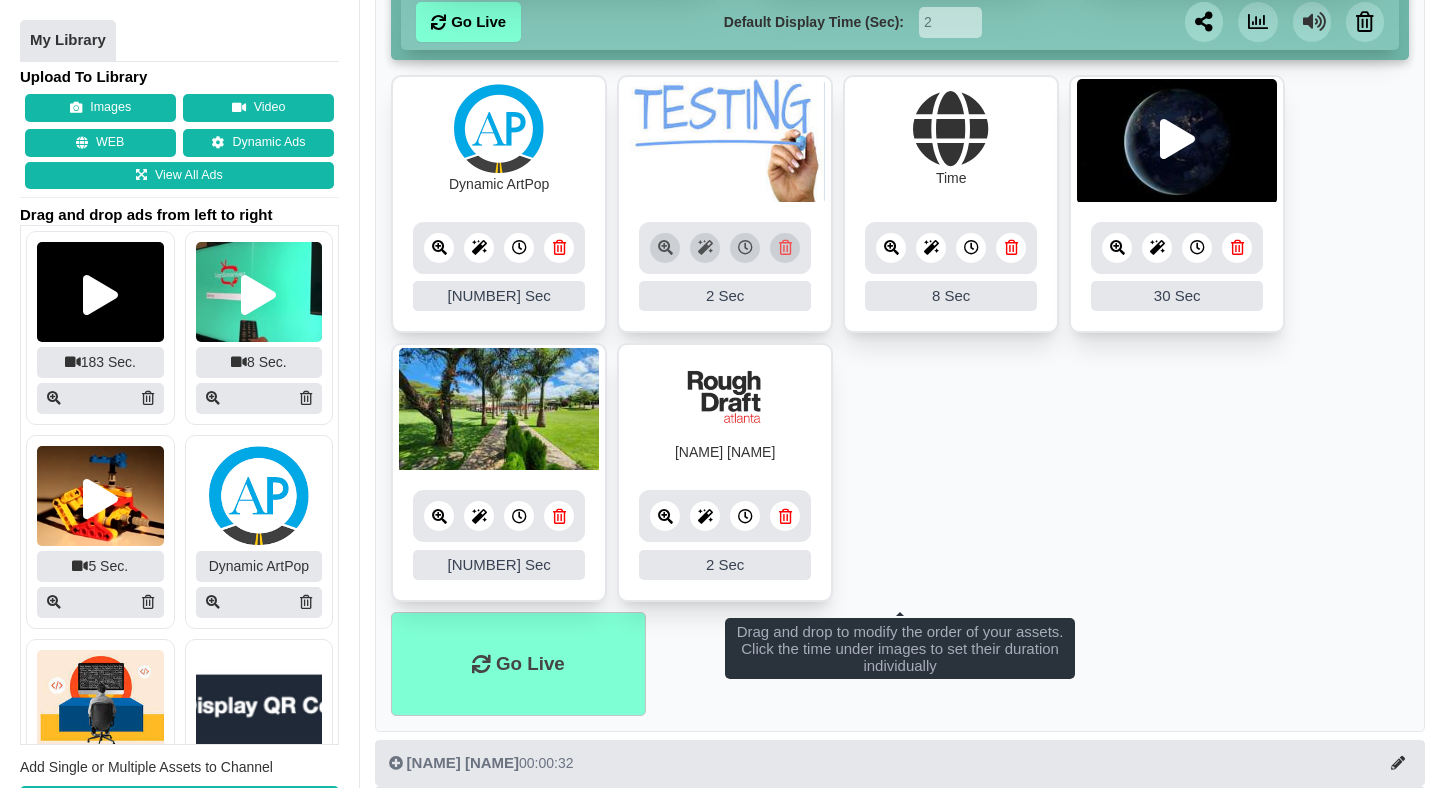 scroll, scrollTop: 361, scrollLeft: 0, axis: vertical 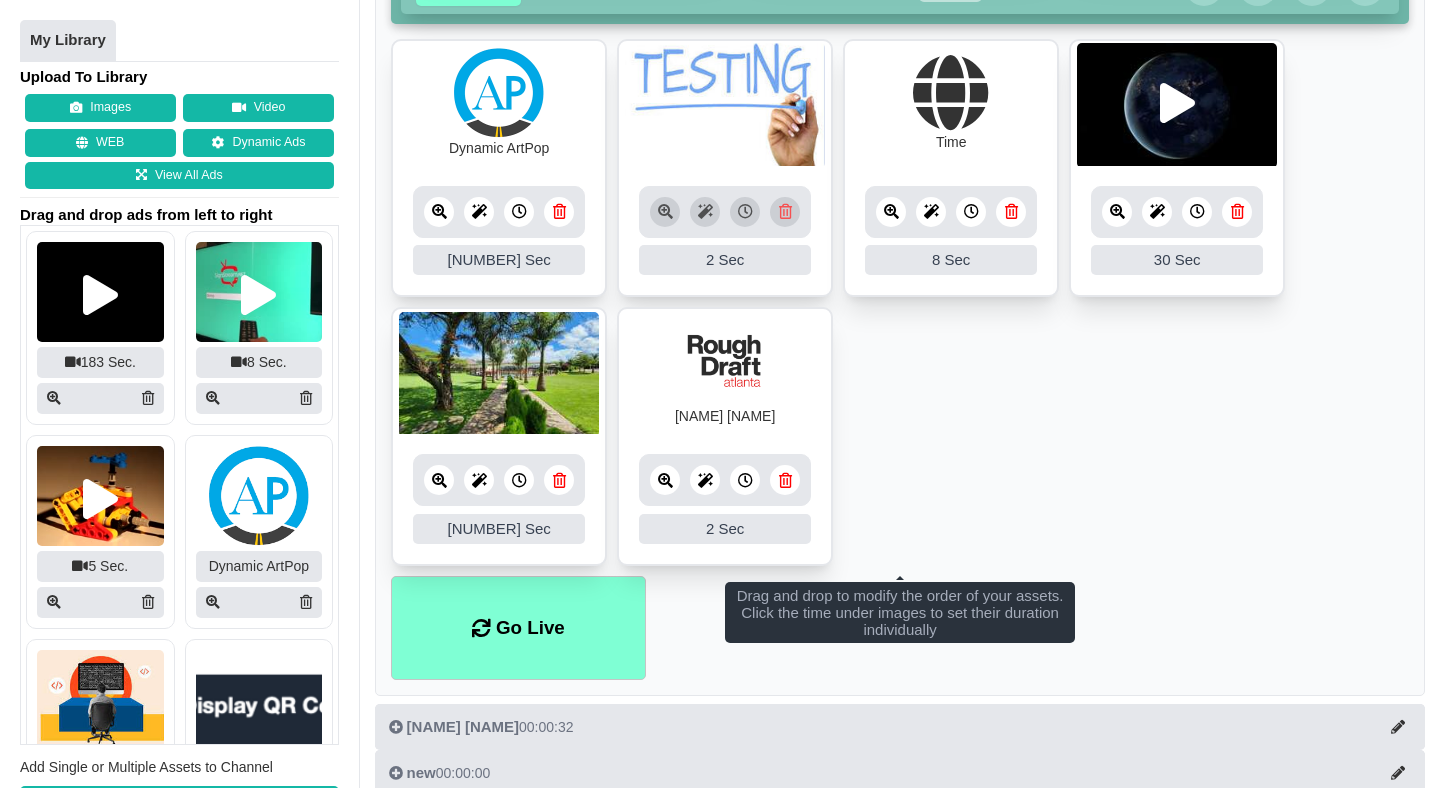 click at bounding box center [439, 480] 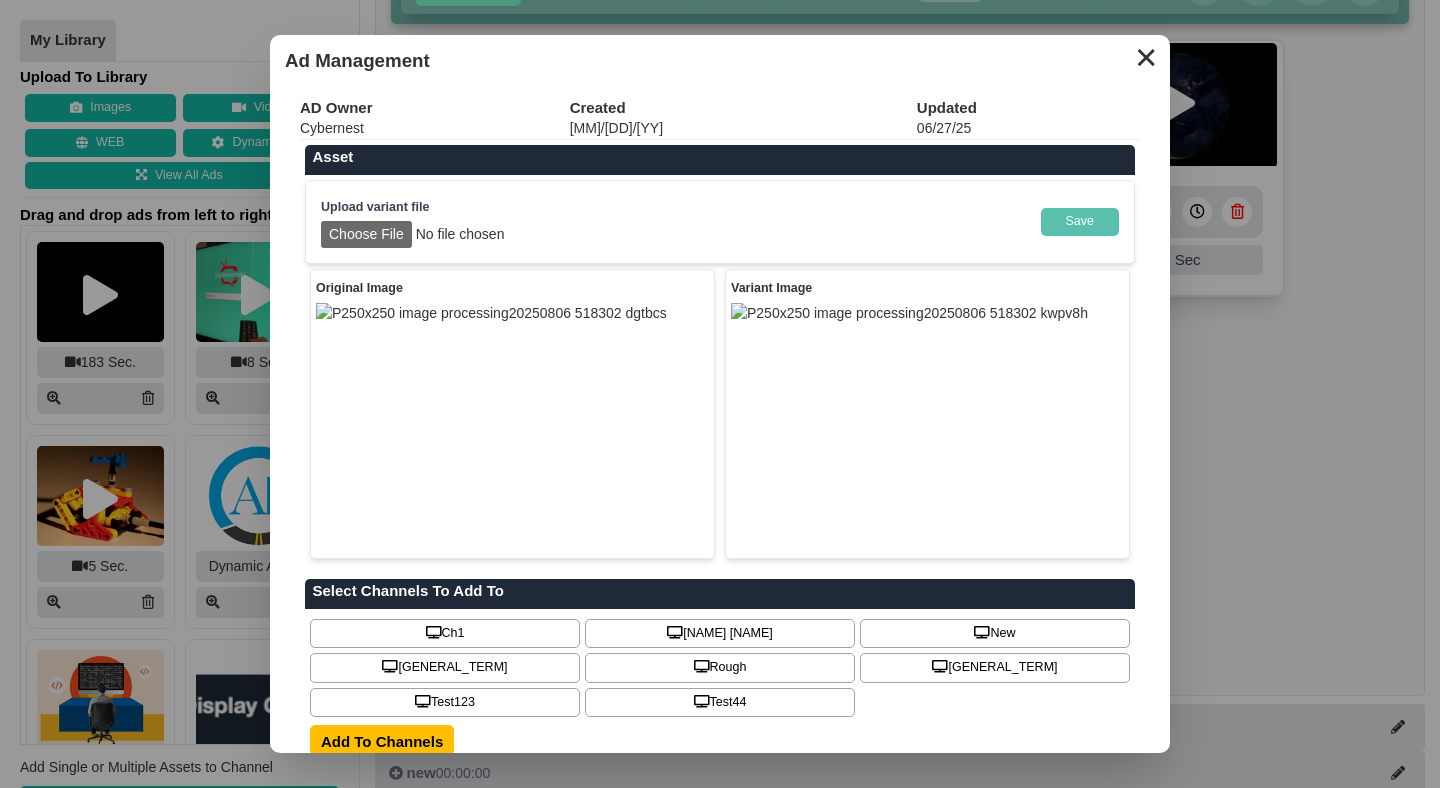 scroll, scrollTop: 1135, scrollLeft: 0, axis: vertical 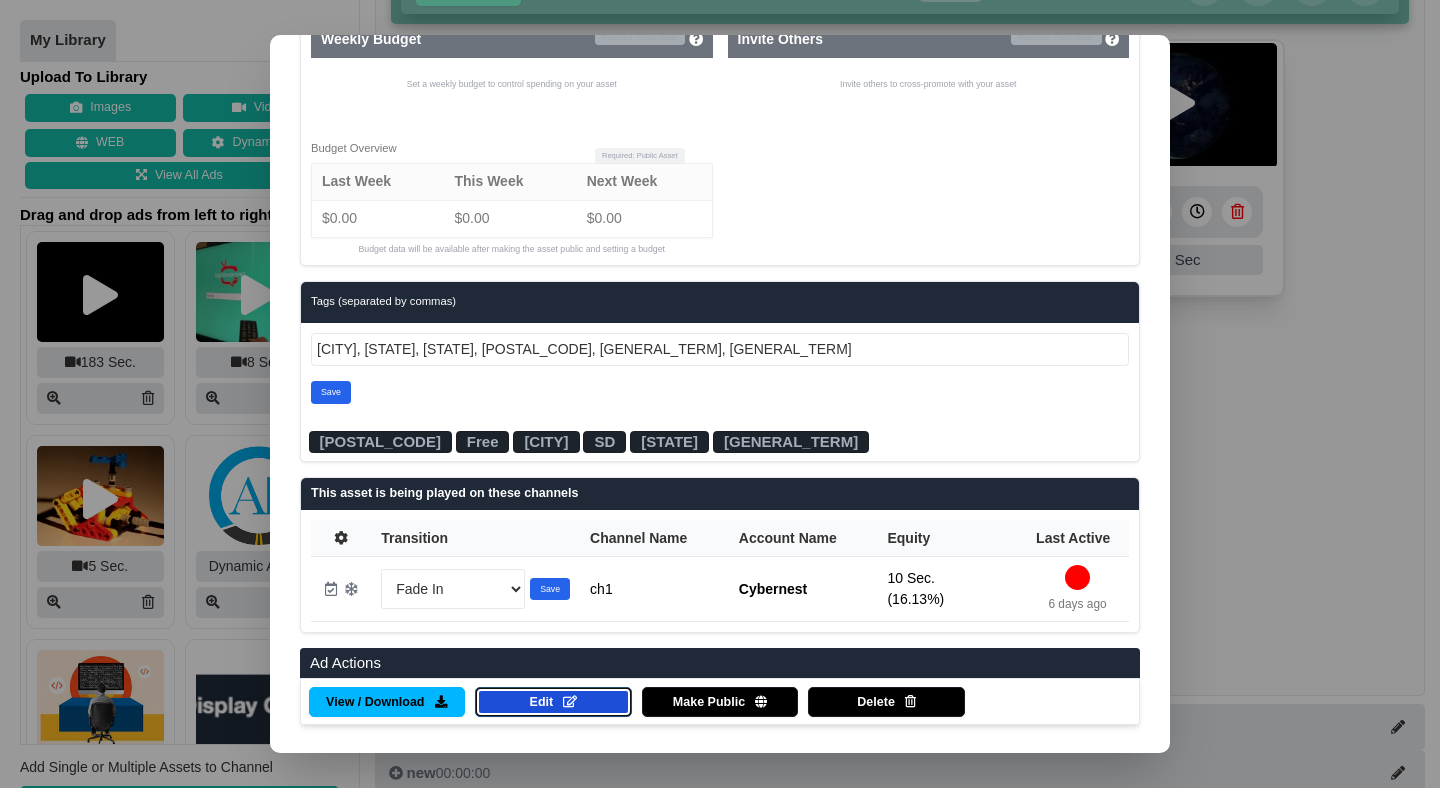 click on "Edit" at bounding box center (553, 702) 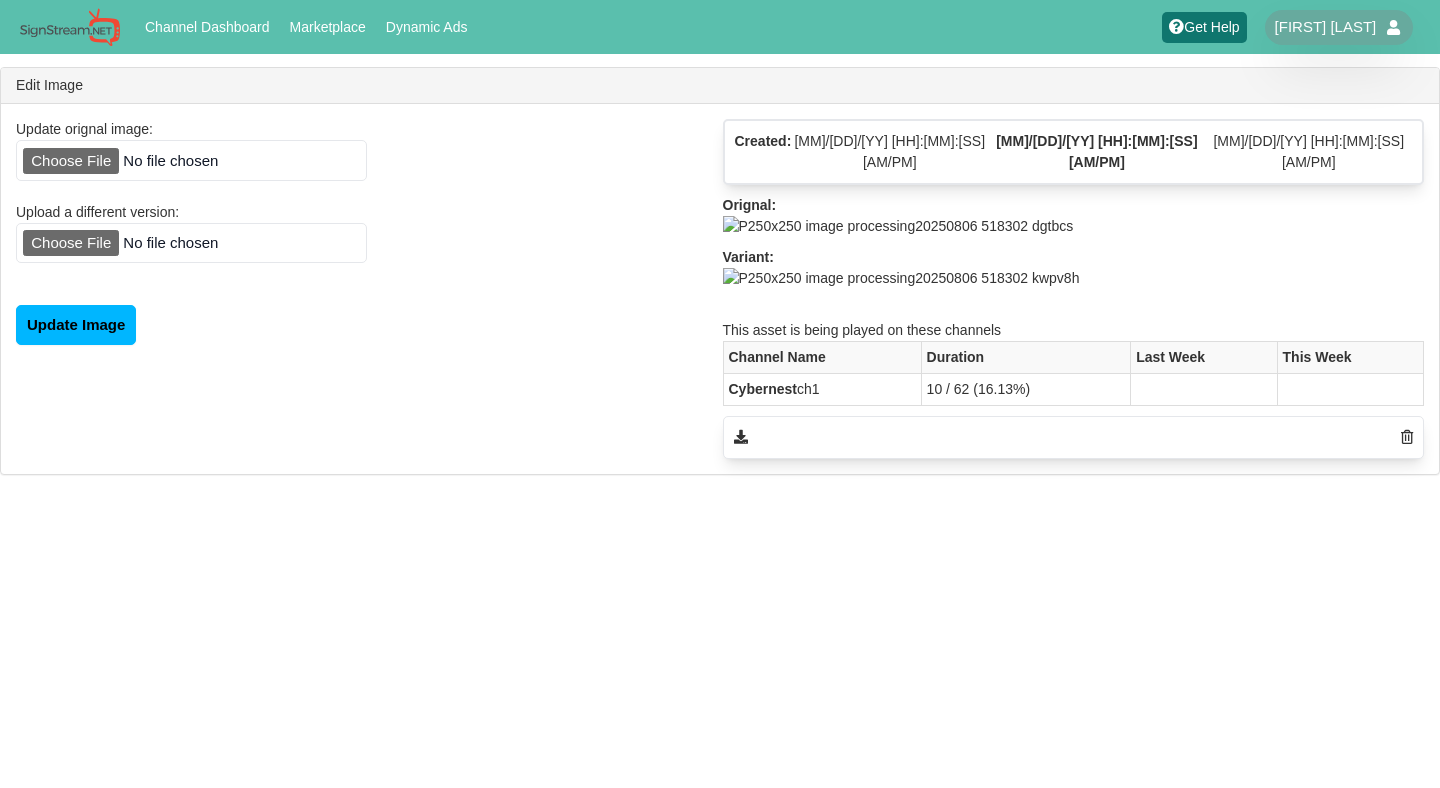 scroll, scrollTop: 0, scrollLeft: 0, axis: both 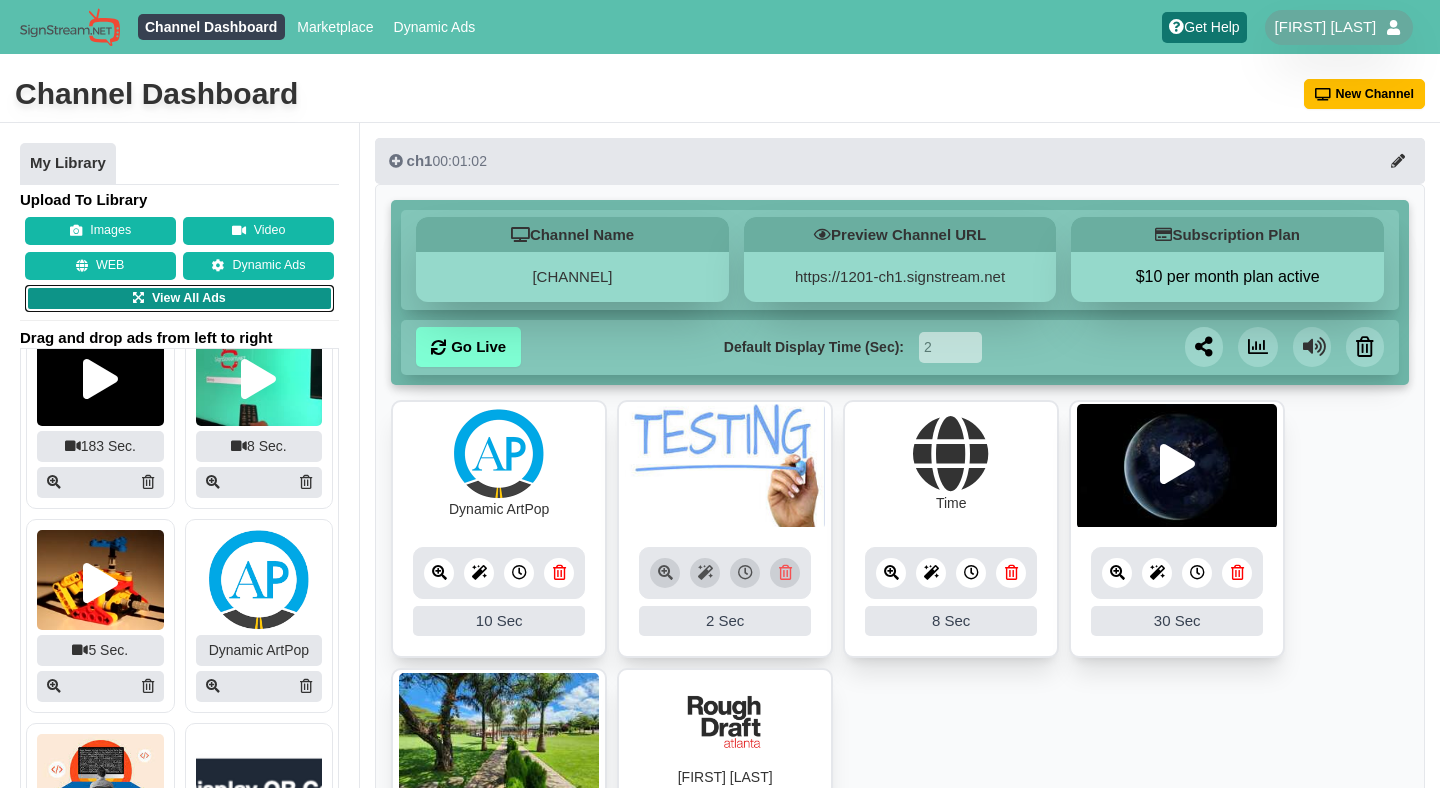 click on "View All Ads" at bounding box center (179, 299) 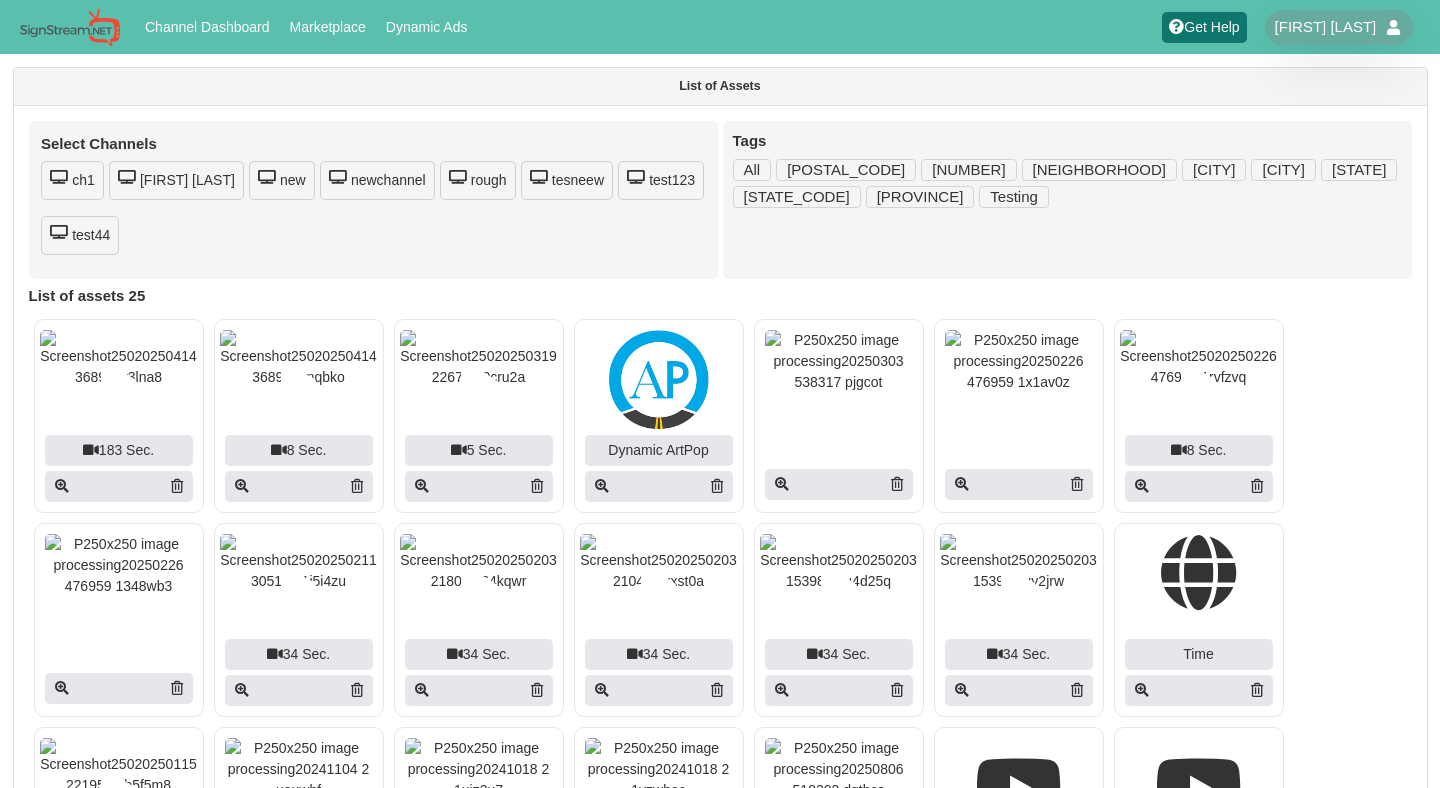 scroll, scrollTop: 0, scrollLeft: 0, axis: both 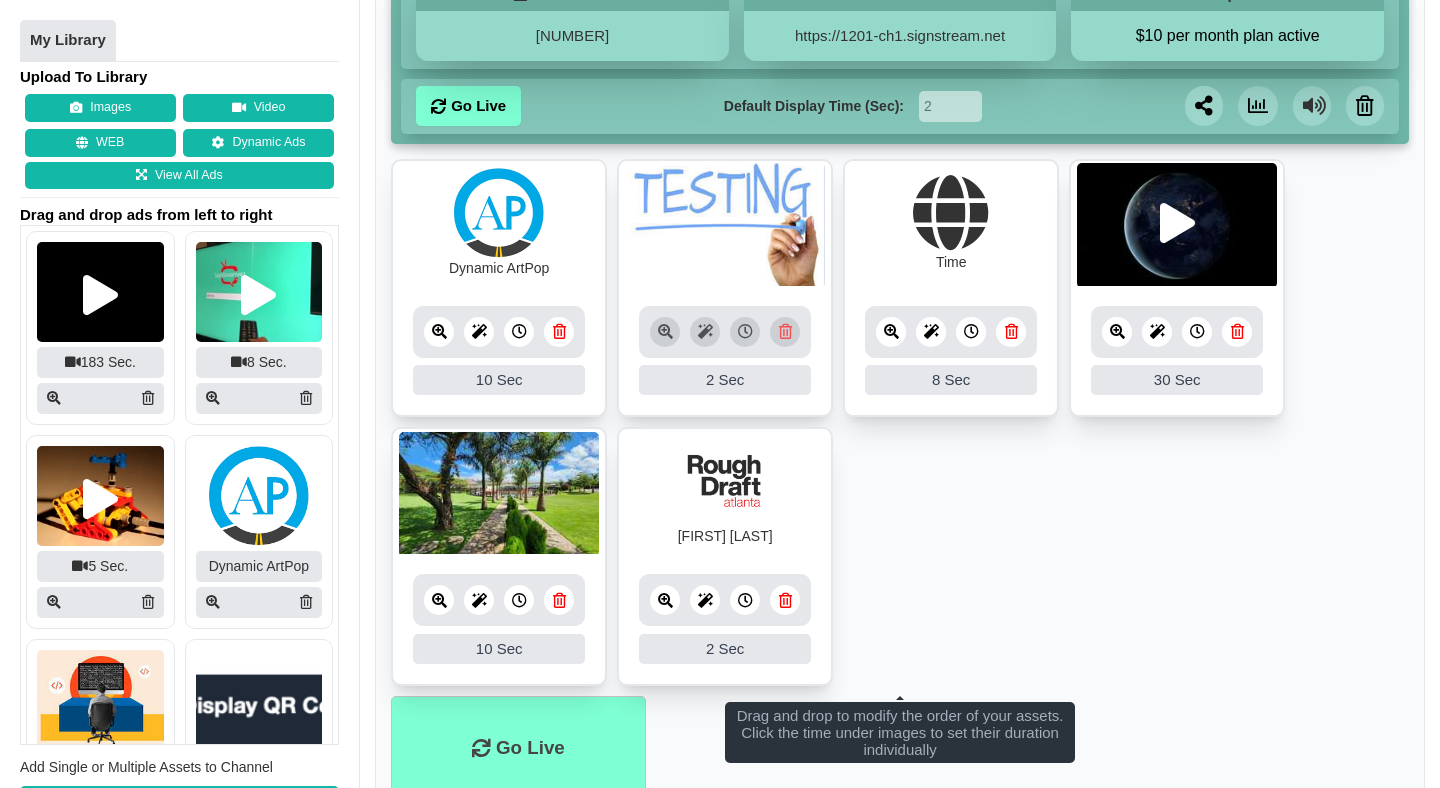 click at bounding box center [439, 600] 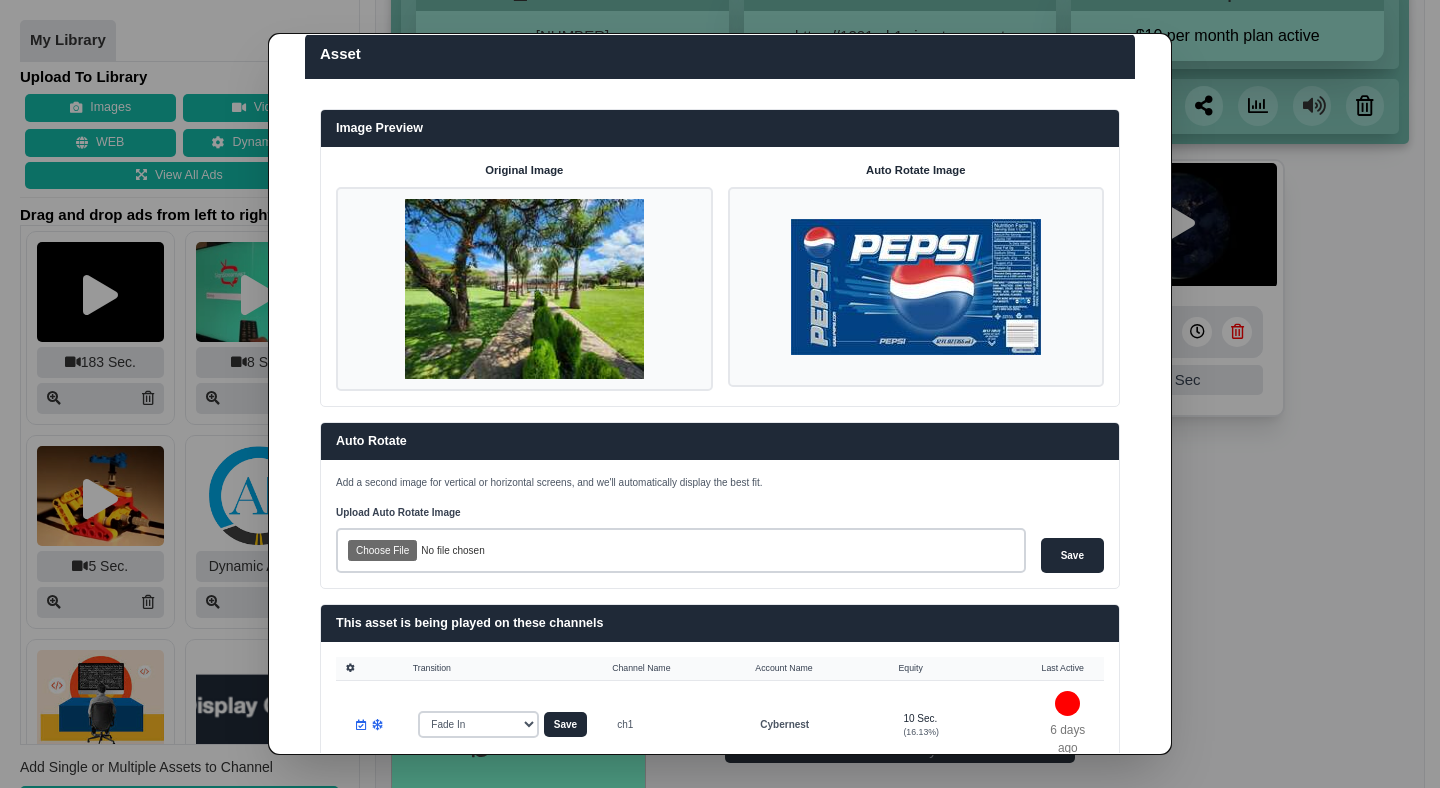 scroll, scrollTop: 0, scrollLeft: 0, axis: both 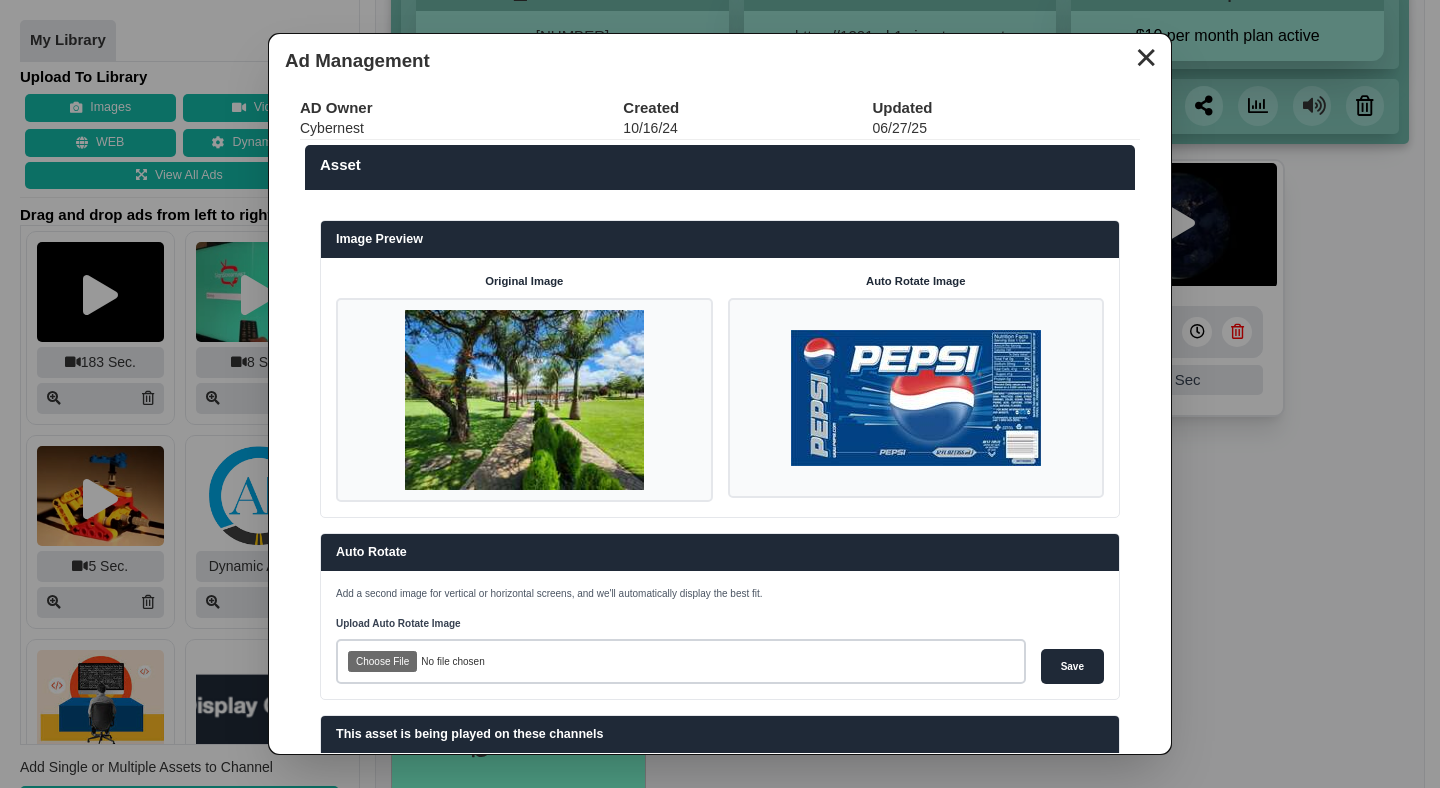 click on "✕" at bounding box center [1146, 55] 